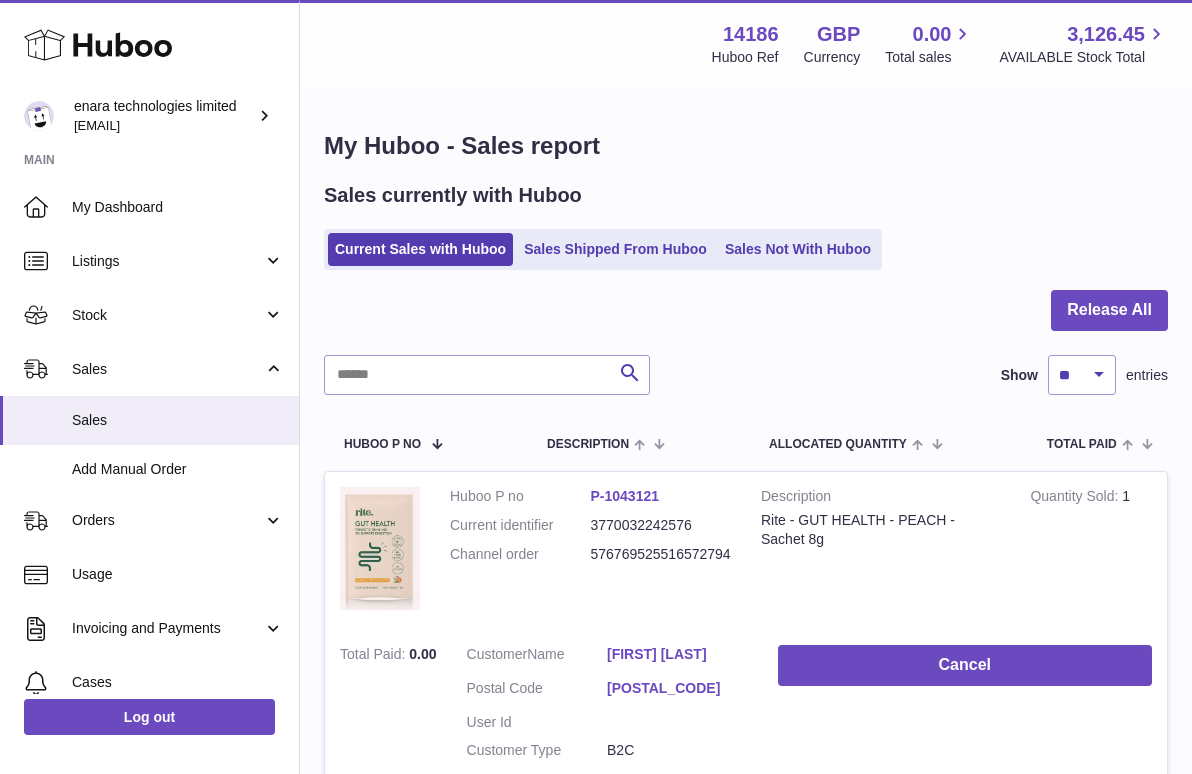 scroll, scrollTop: 0, scrollLeft: 0, axis: both 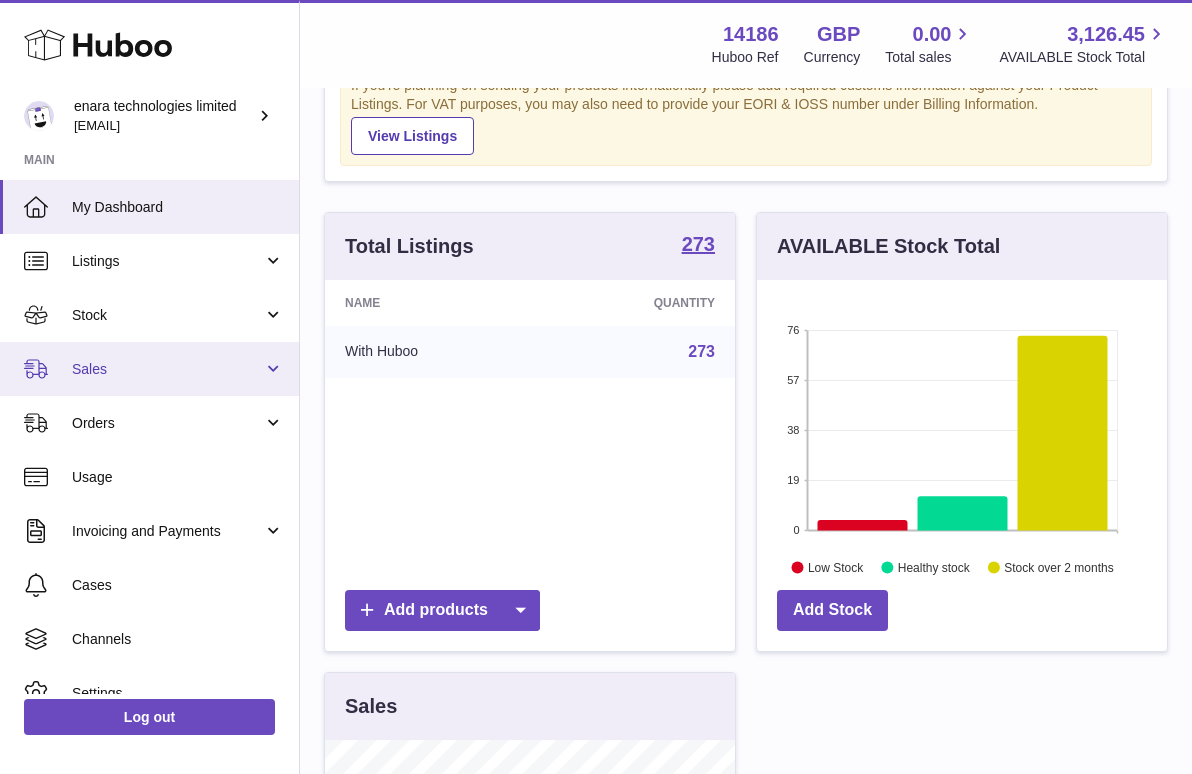 click on "Sales" at bounding box center (167, 369) 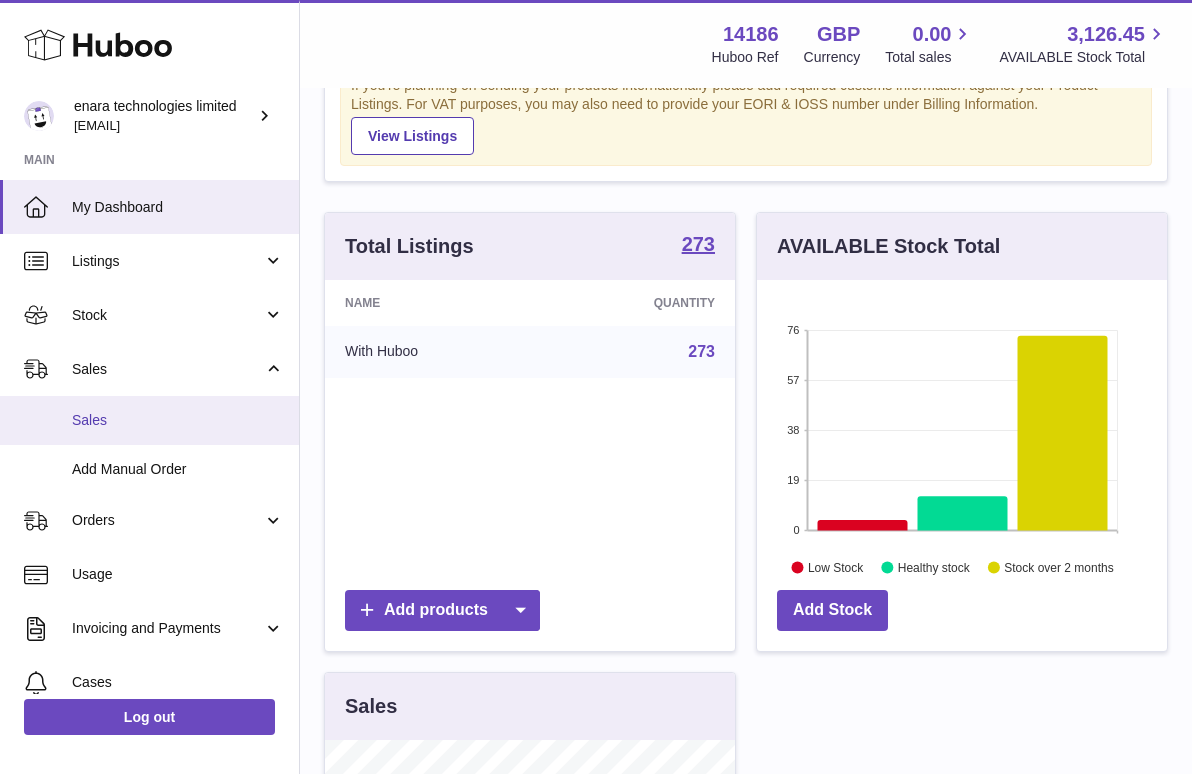 click on "Sales" at bounding box center [178, 420] 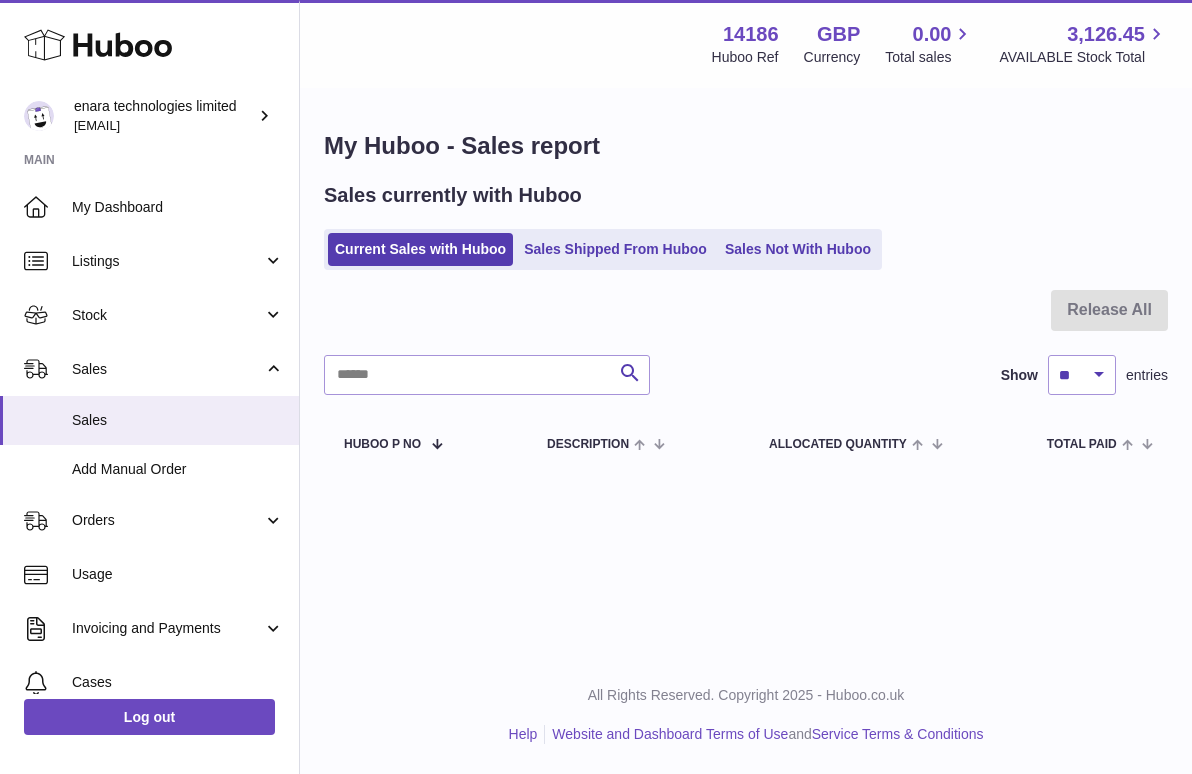 scroll, scrollTop: 0, scrollLeft: 0, axis: both 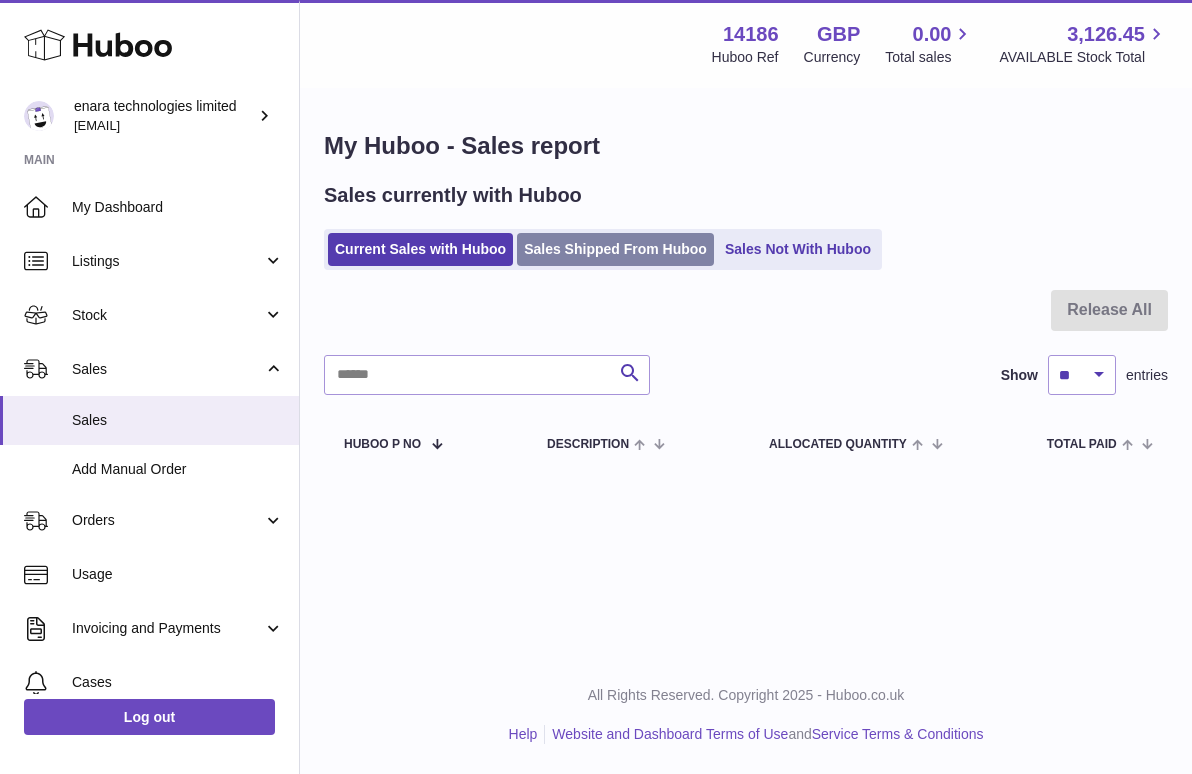 click on "Sales Shipped From Huboo" at bounding box center (615, 249) 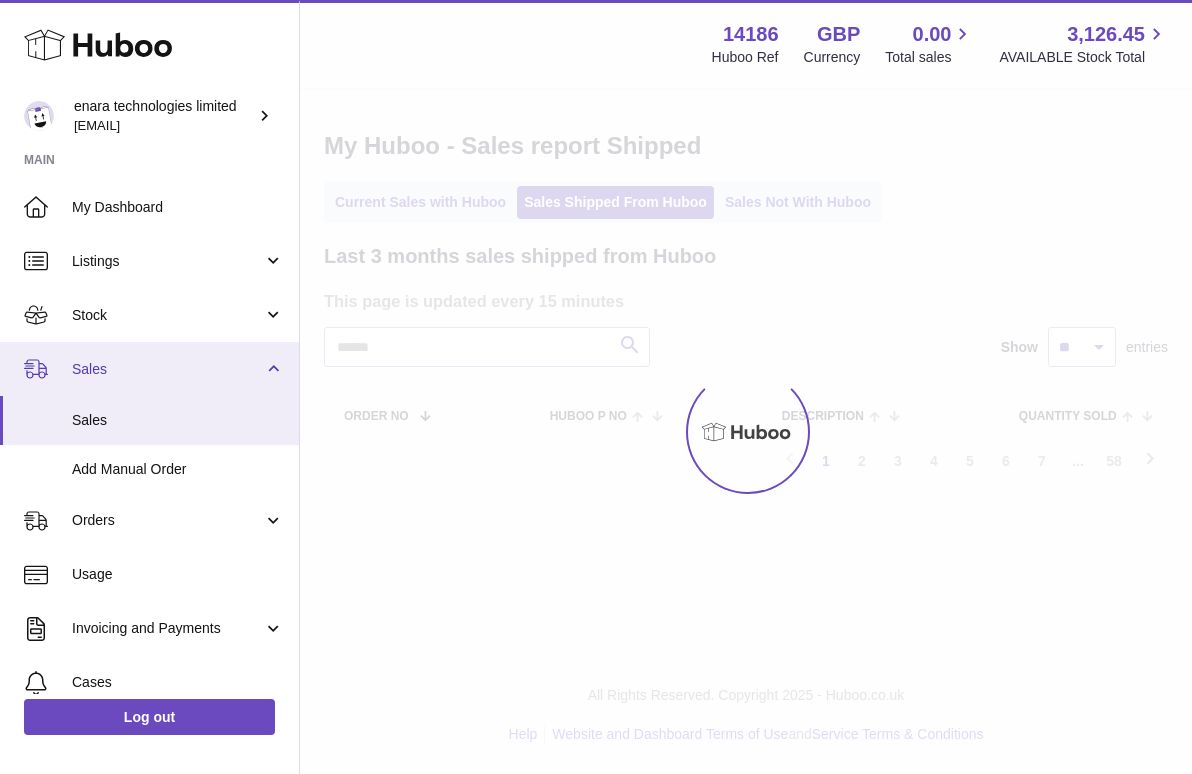 scroll, scrollTop: 0, scrollLeft: 0, axis: both 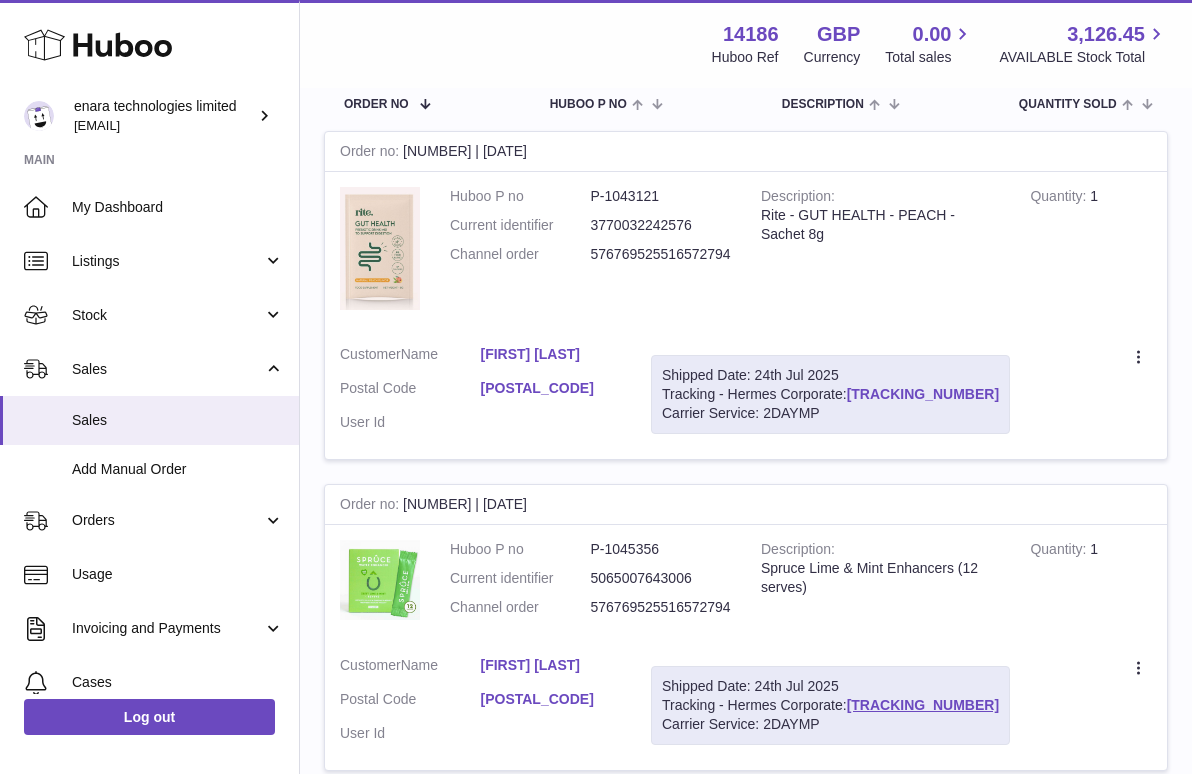 drag, startPoint x: 987, startPoint y: 387, endPoint x: 850, endPoint y: 391, distance: 137.05838 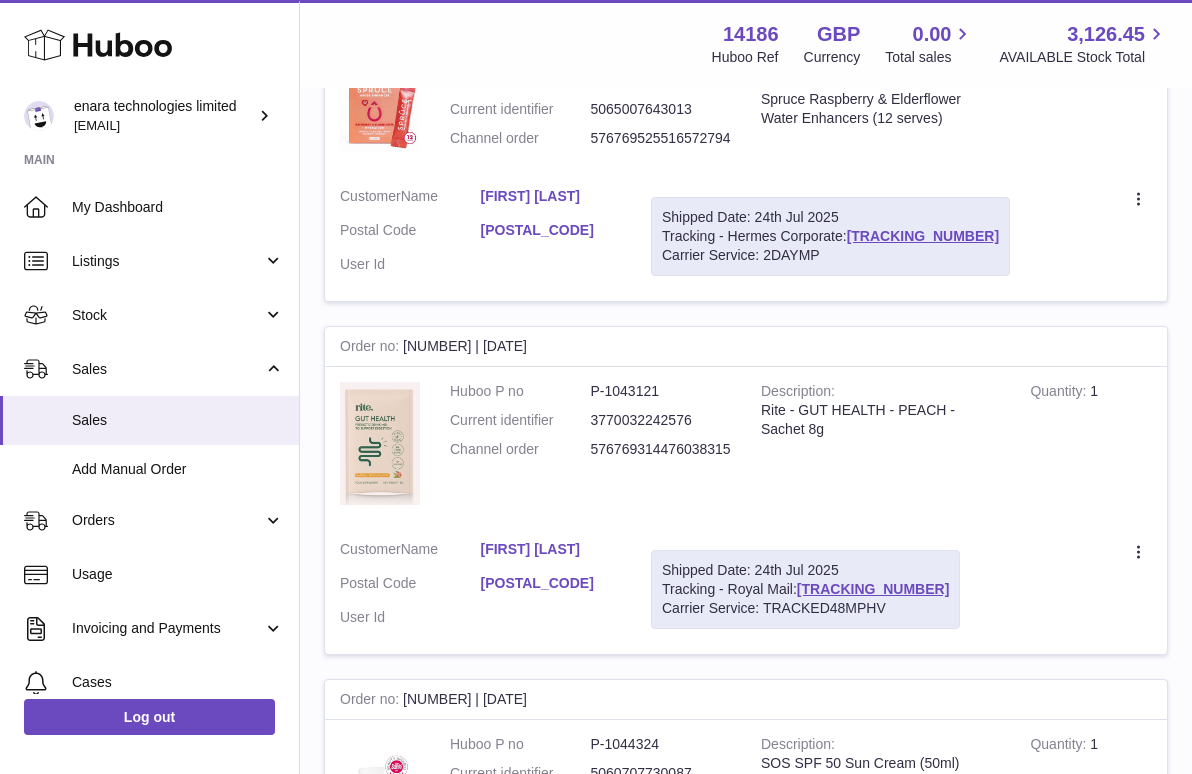 scroll, scrollTop: 1764, scrollLeft: 0, axis: vertical 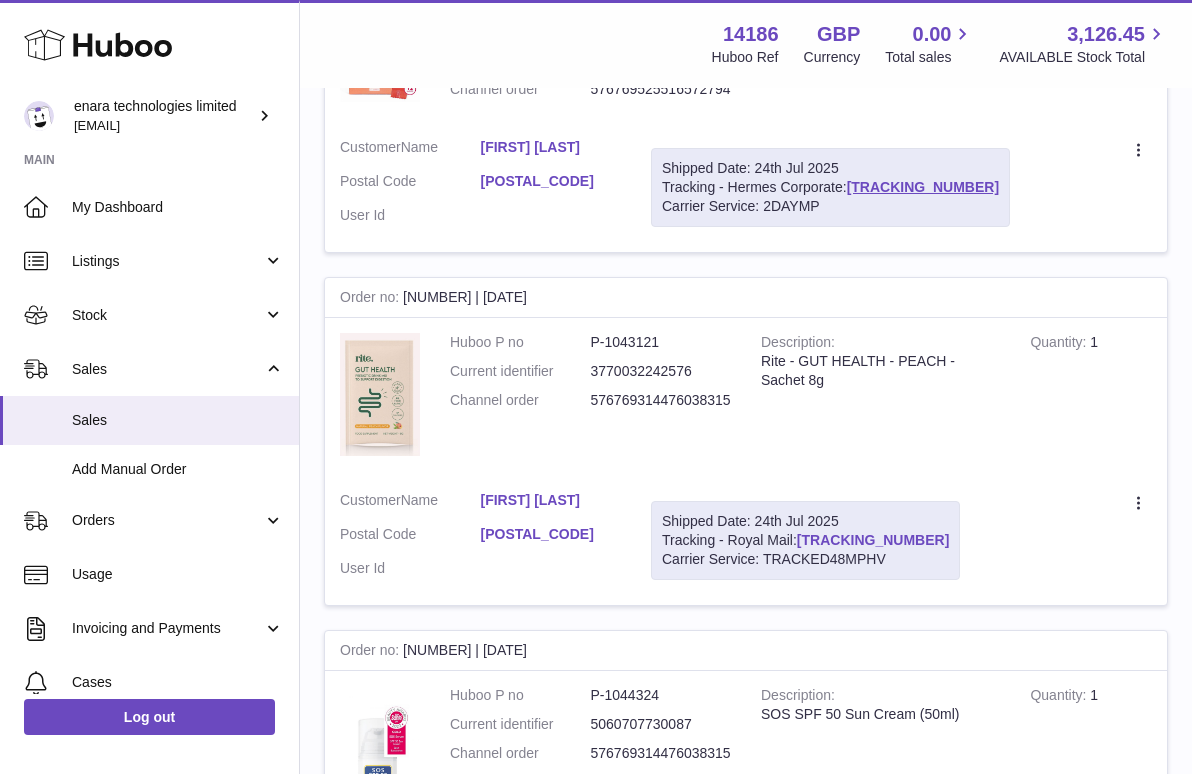drag, startPoint x: 919, startPoint y: 509, endPoint x: 806, endPoint y: 514, distance: 113.110565 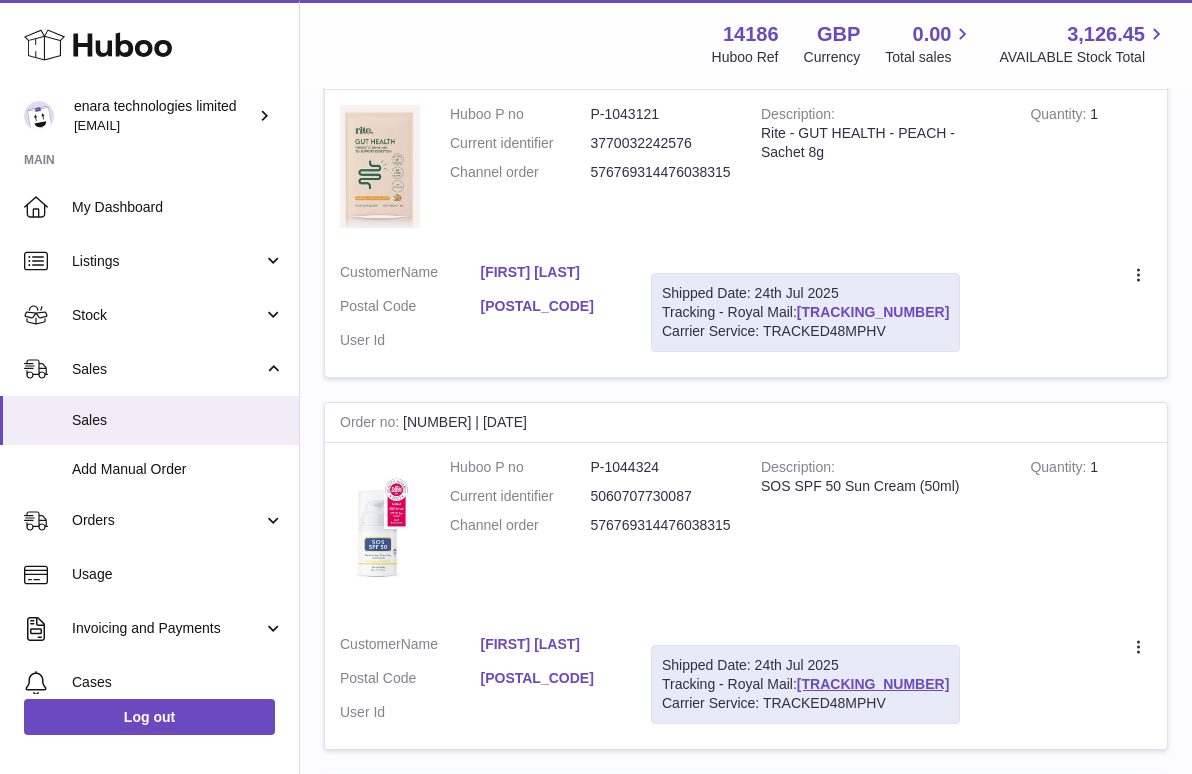 scroll, scrollTop: 1996, scrollLeft: 0, axis: vertical 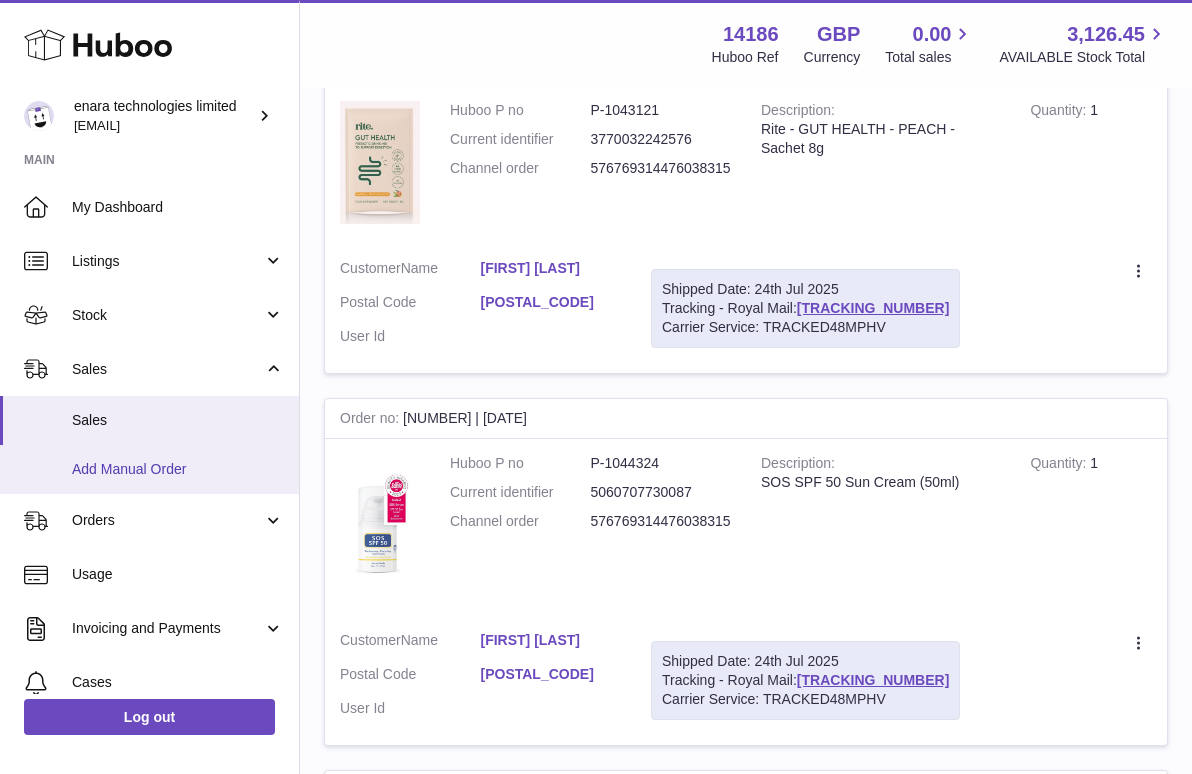 click on "Add Manual Order" at bounding box center (178, 469) 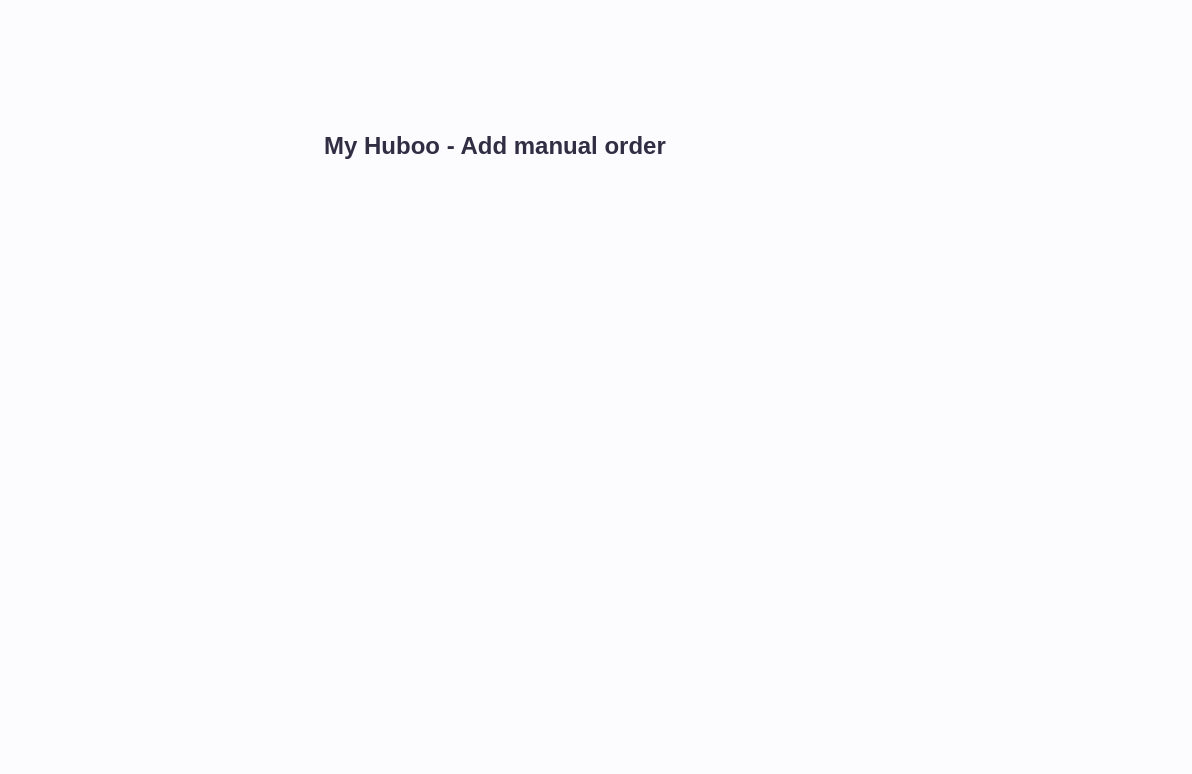 scroll, scrollTop: 0, scrollLeft: 0, axis: both 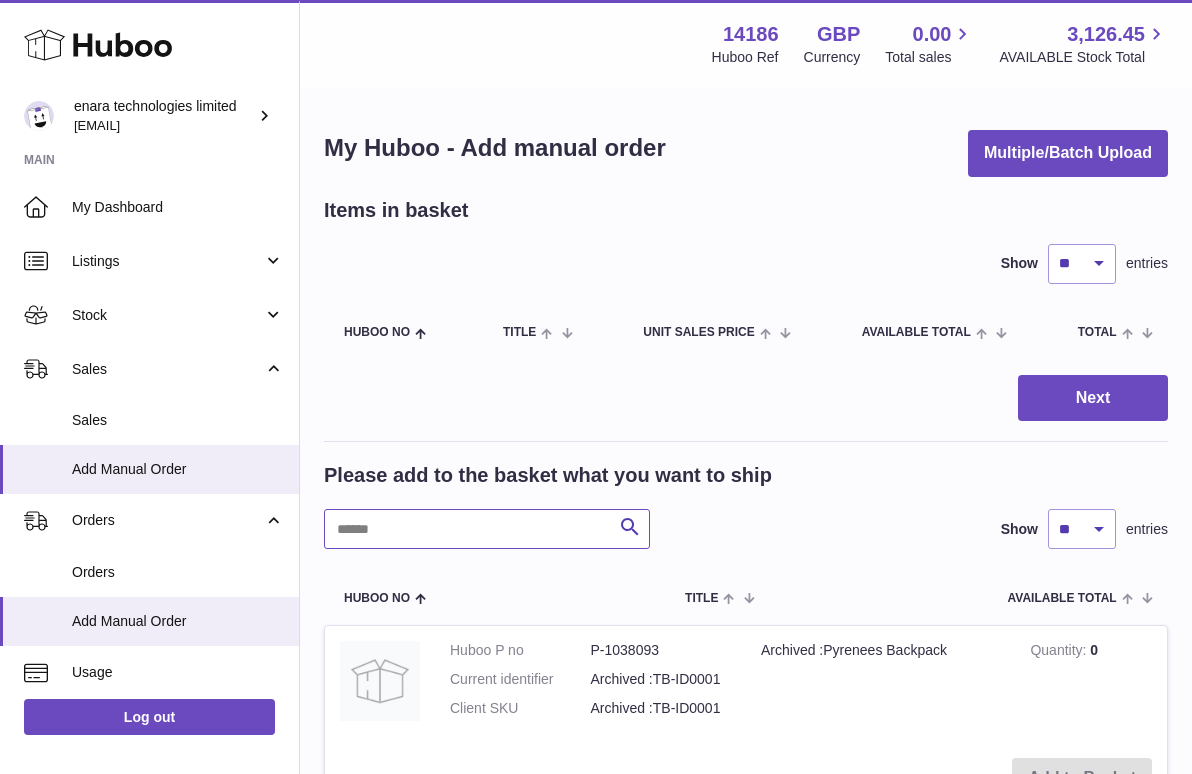 click at bounding box center [487, 529] 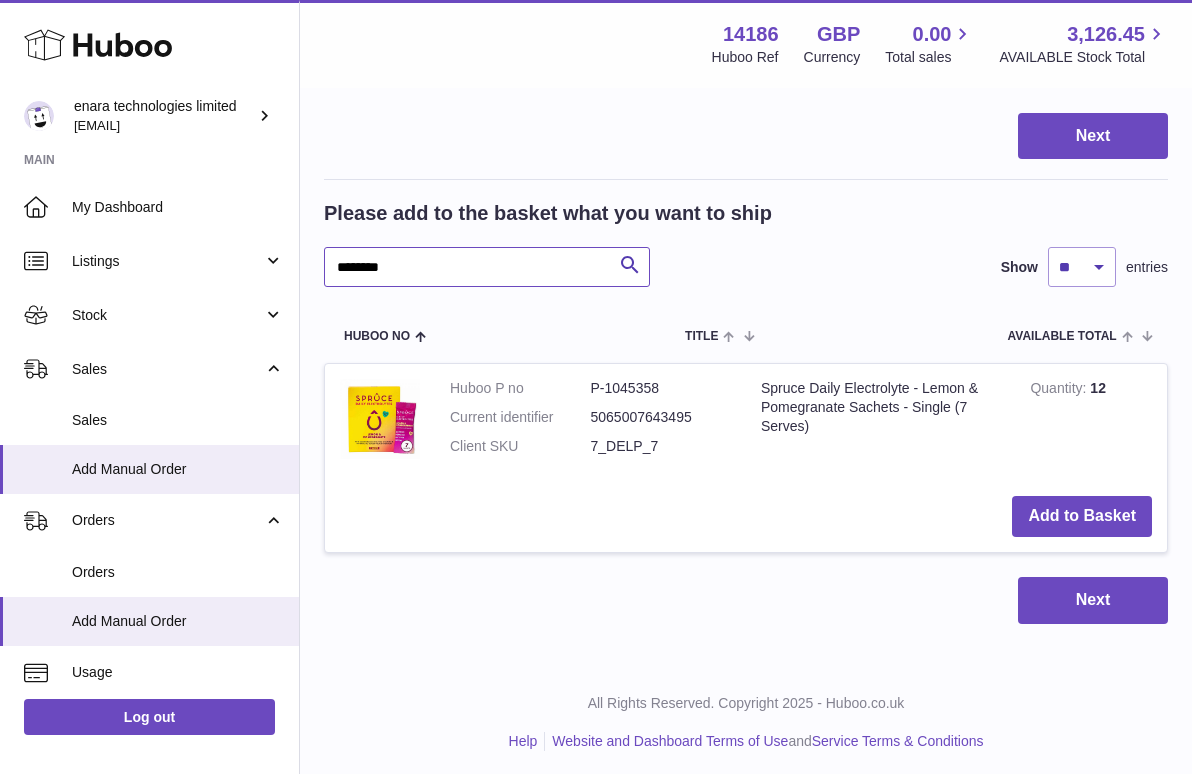 scroll, scrollTop: 260, scrollLeft: 0, axis: vertical 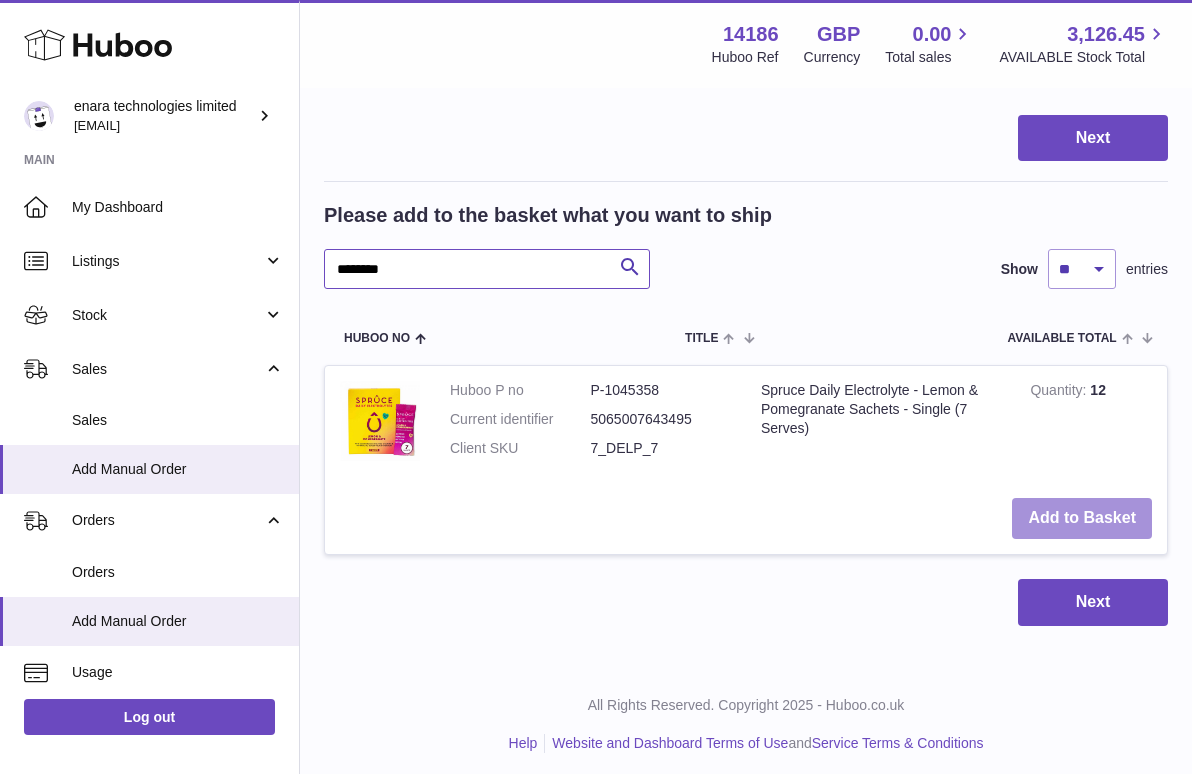 type on "********" 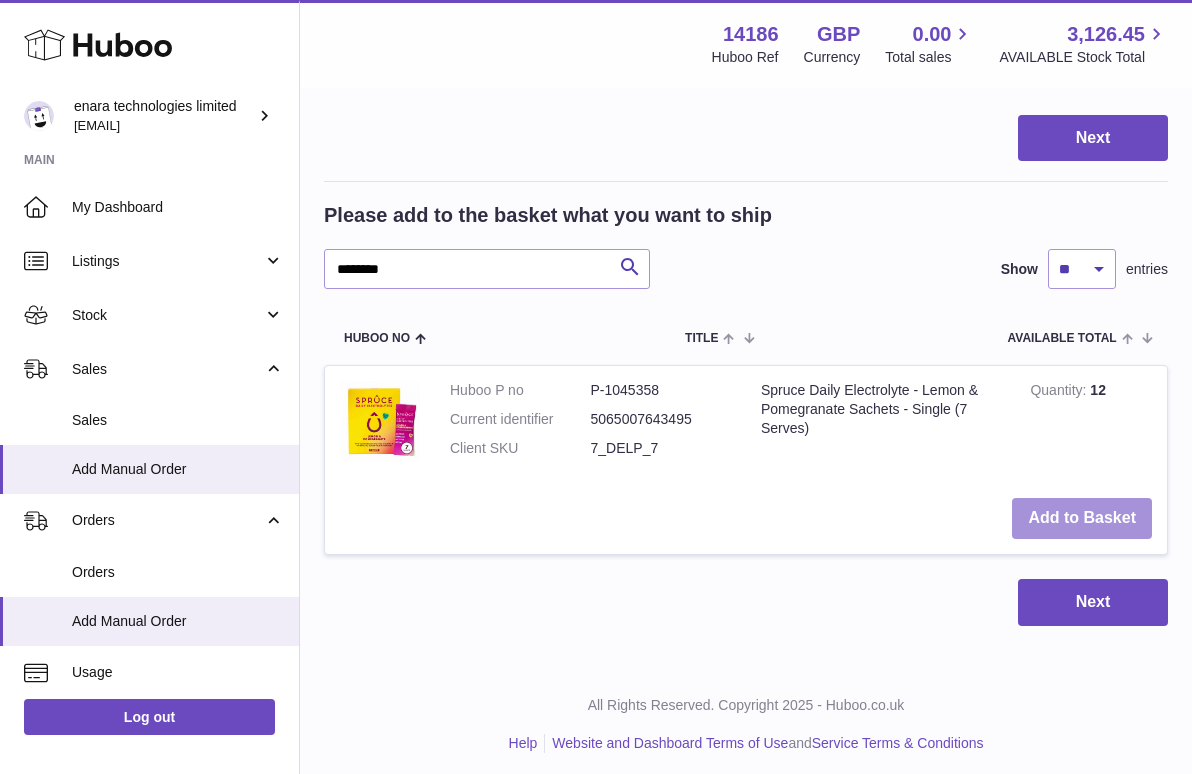 click on "Add to Basket" at bounding box center [1082, 518] 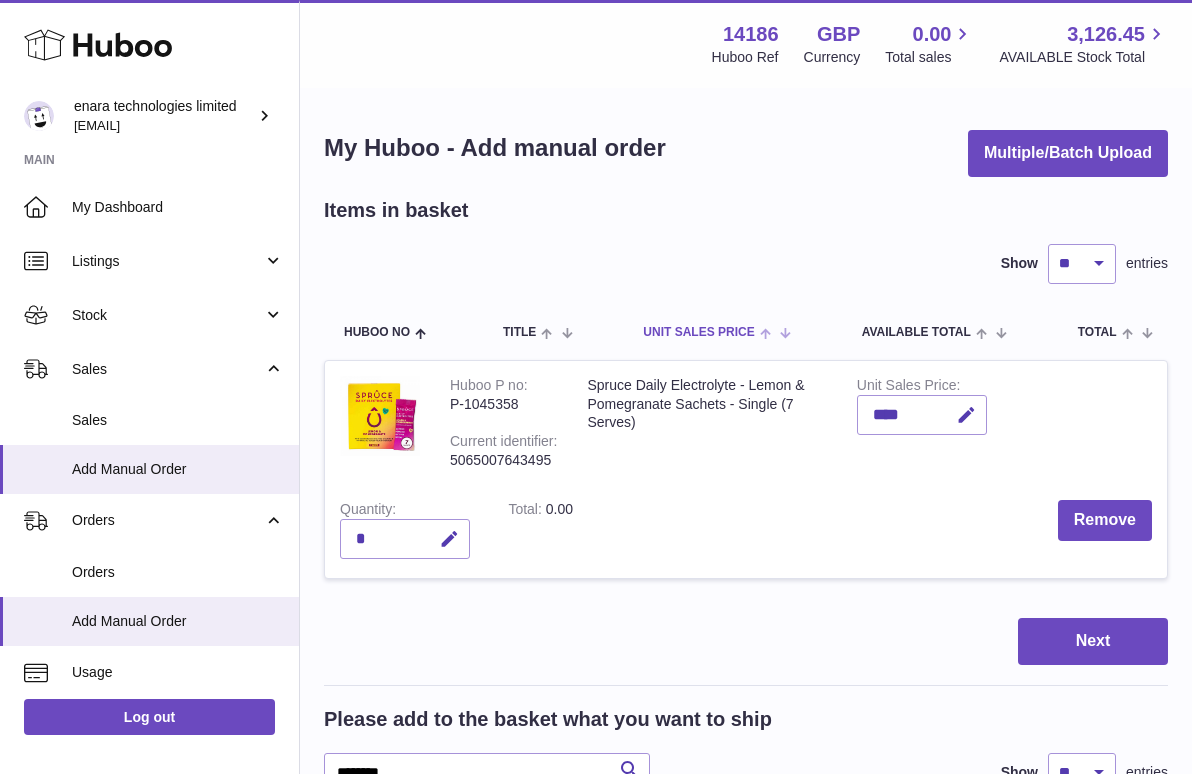 scroll, scrollTop: 0, scrollLeft: 0, axis: both 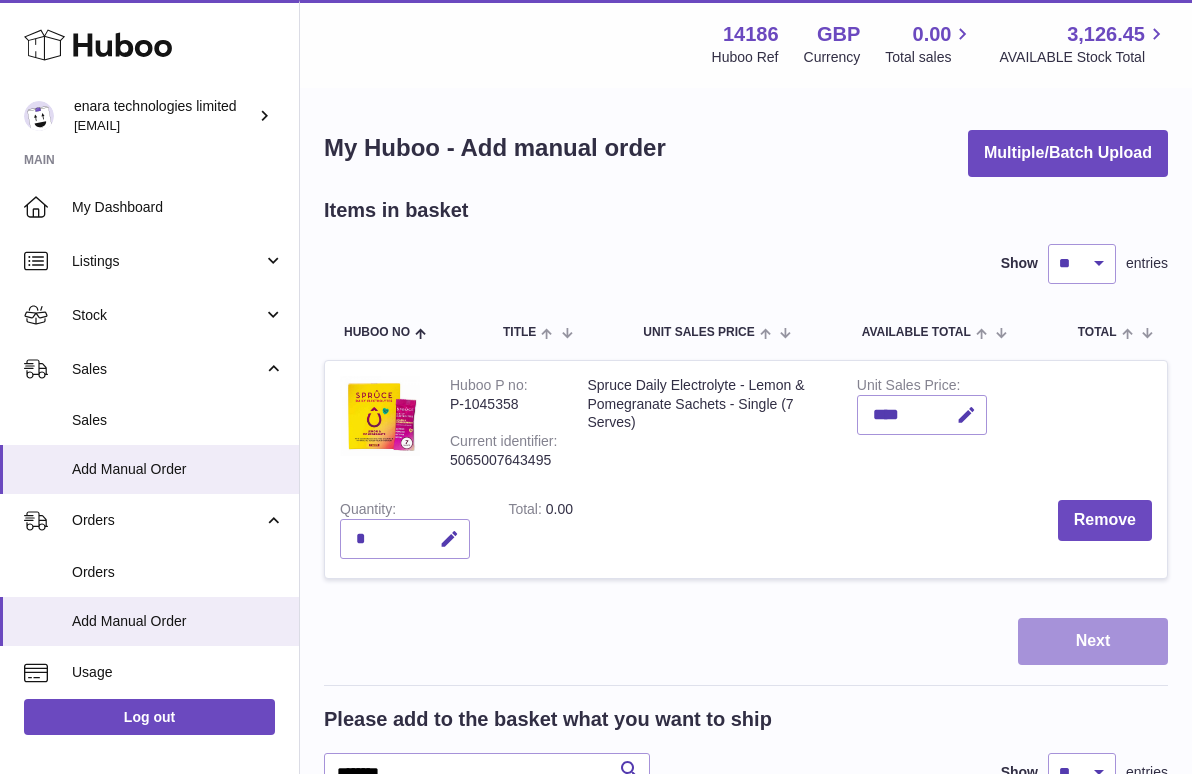 click on "Next" at bounding box center [1093, 641] 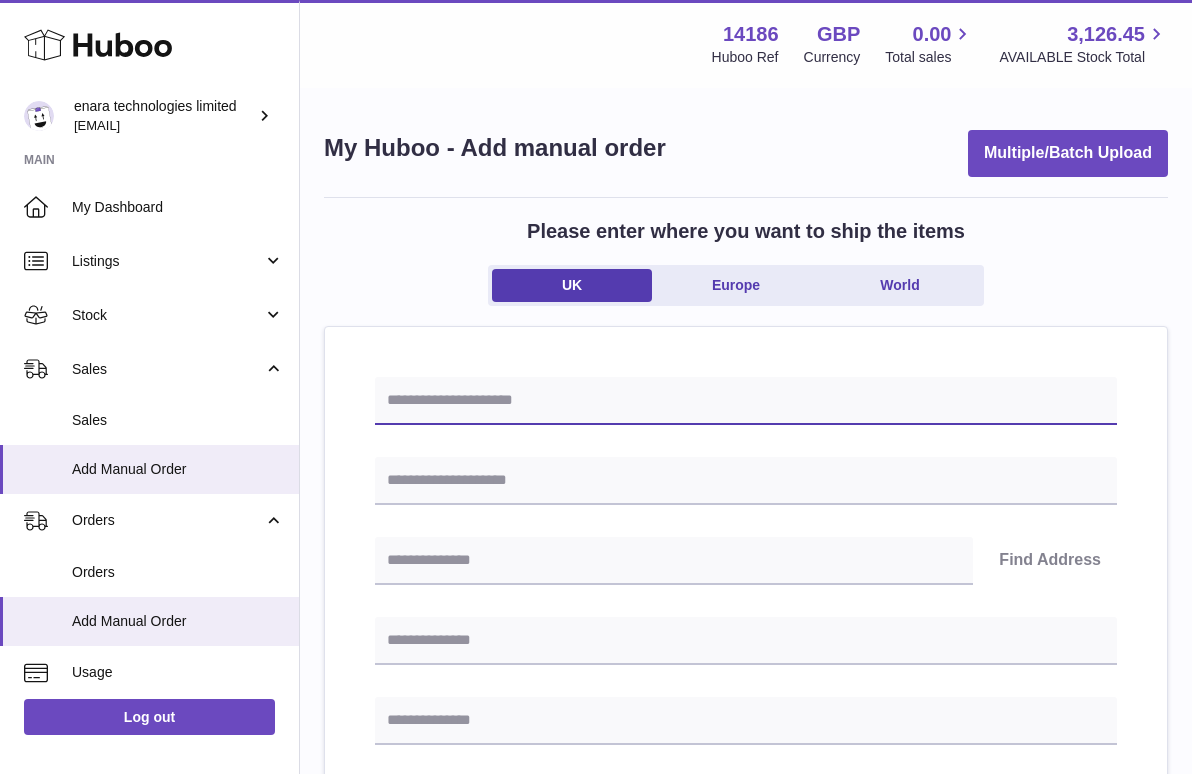 click at bounding box center (746, 401) 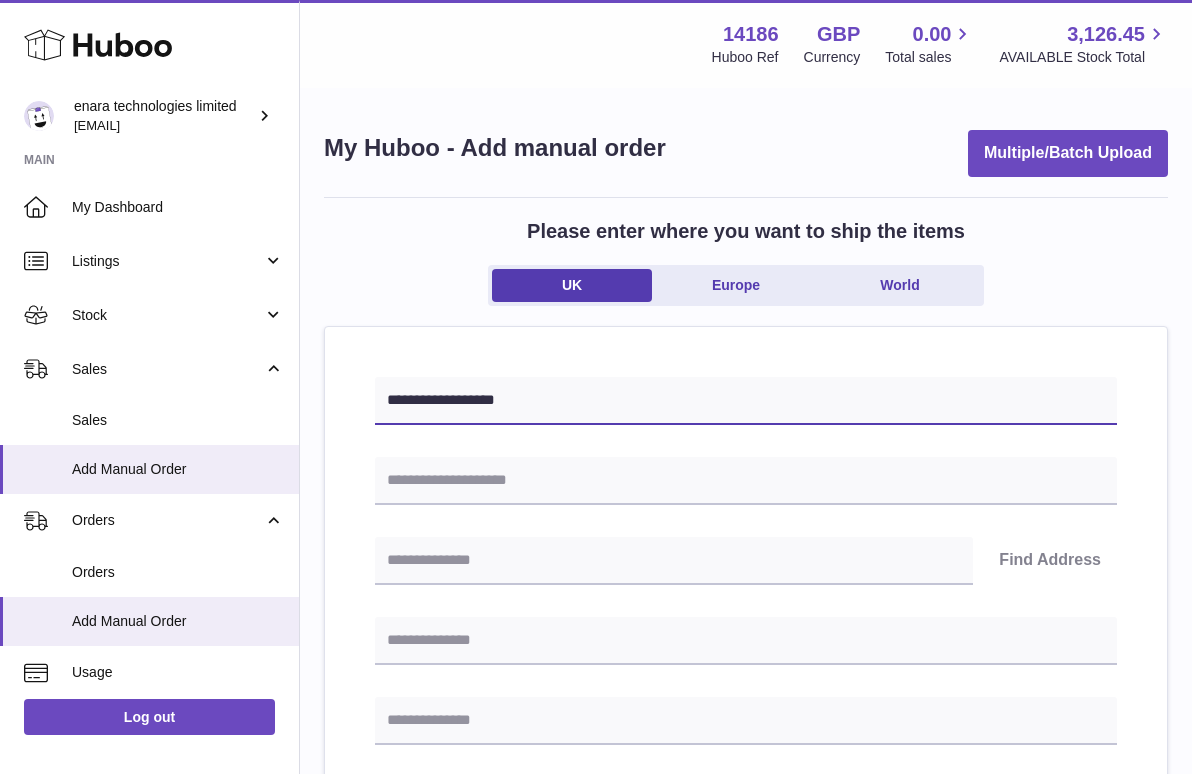 type on "**********" 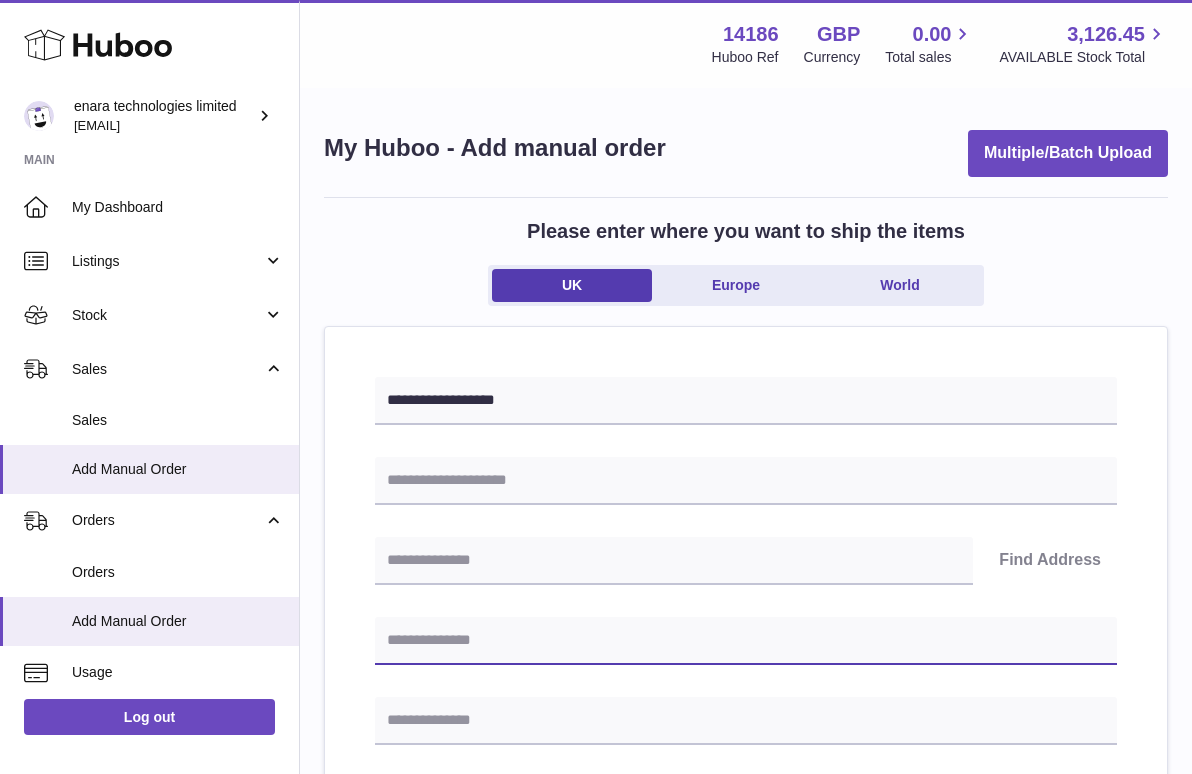 paste on "**********" 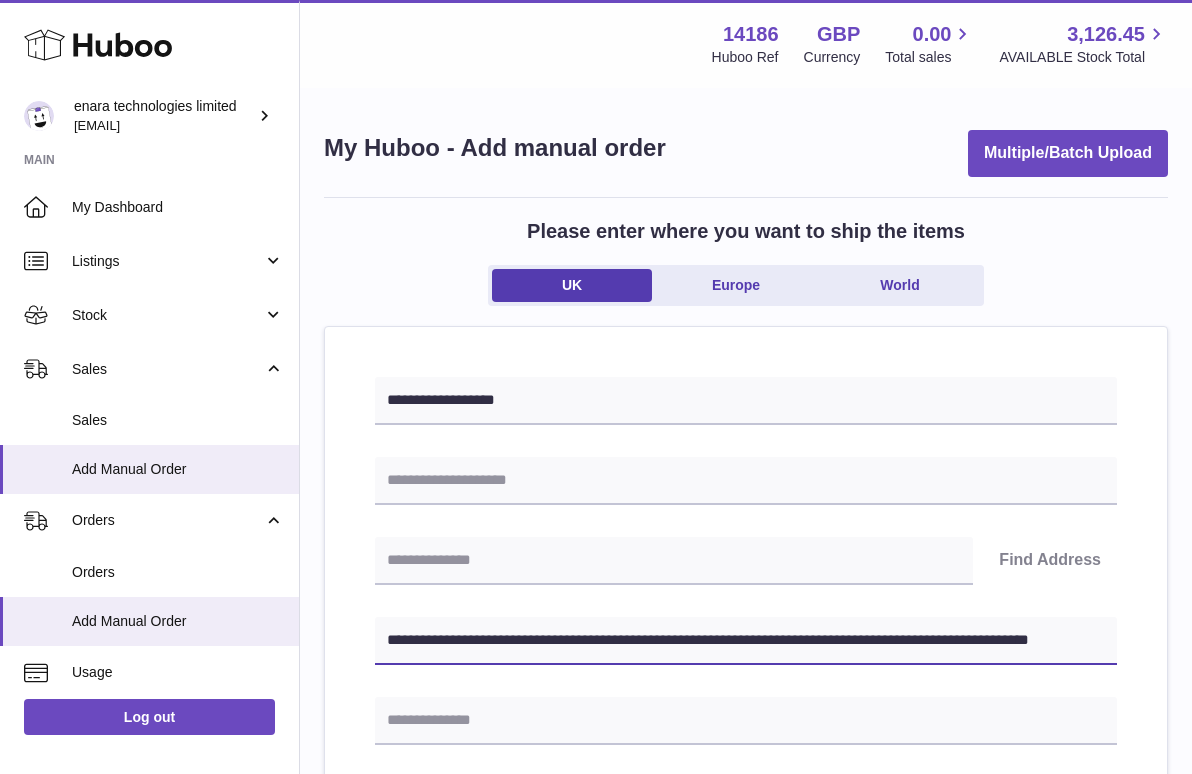 drag, startPoint x: 803, startPoint y: 638, endPoint x: 1354, endPoint y: 649, distance: 551.1098 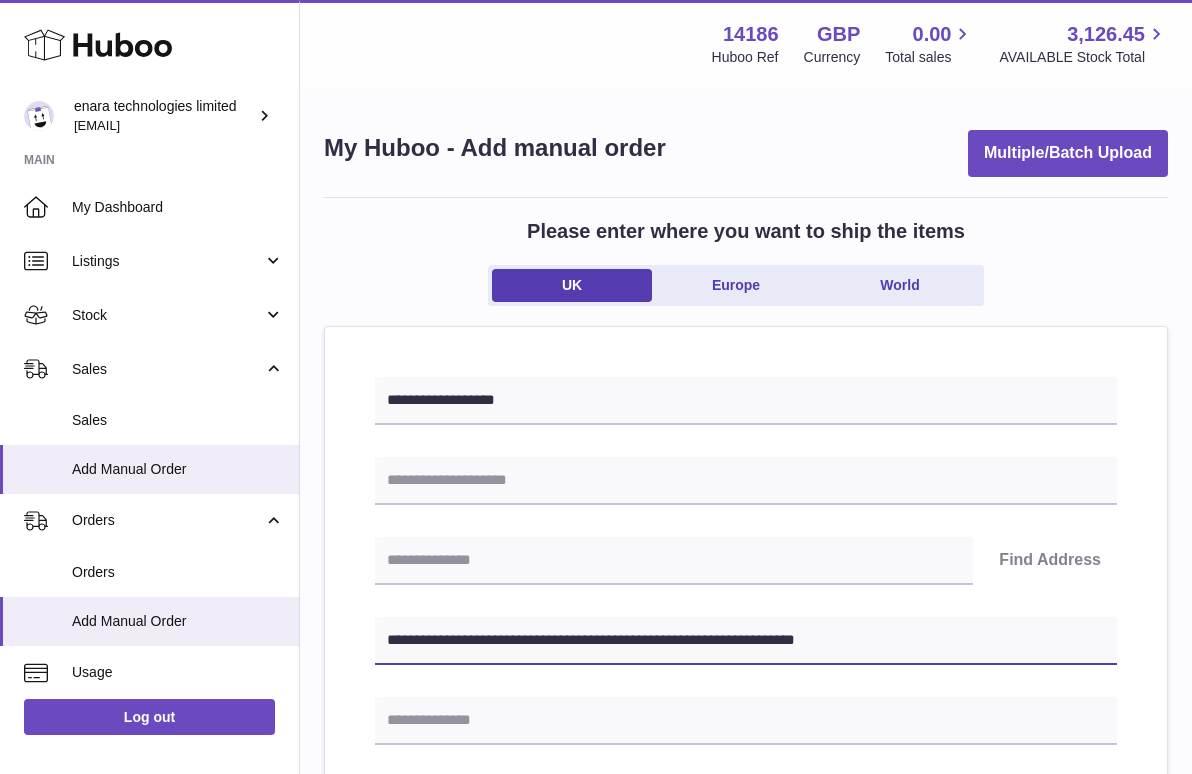 type on "**********" 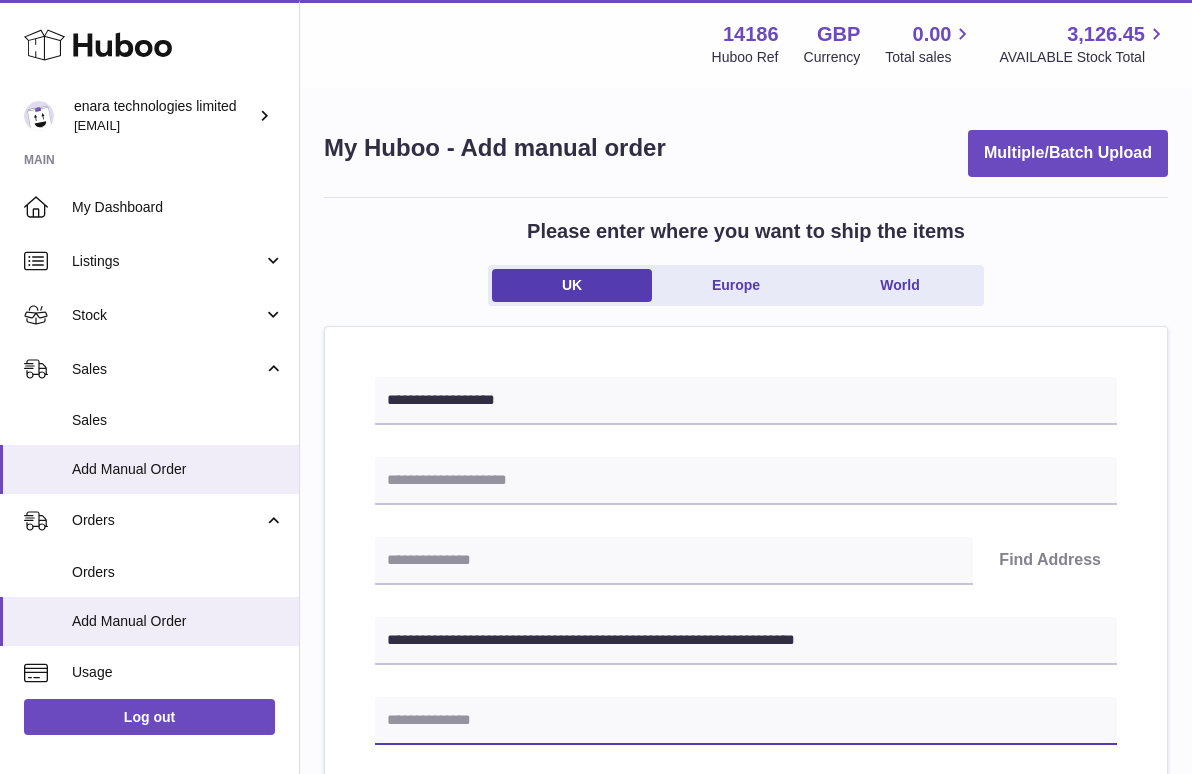 paste on "**********" 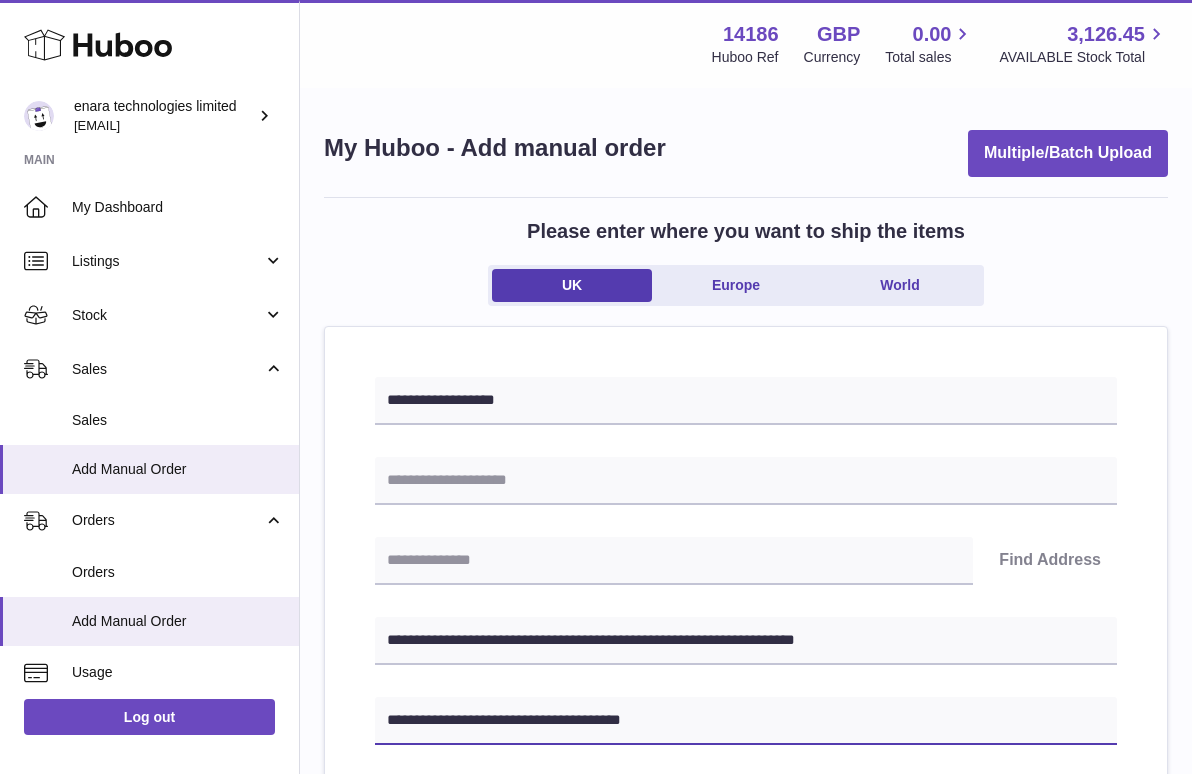 type on "**********" 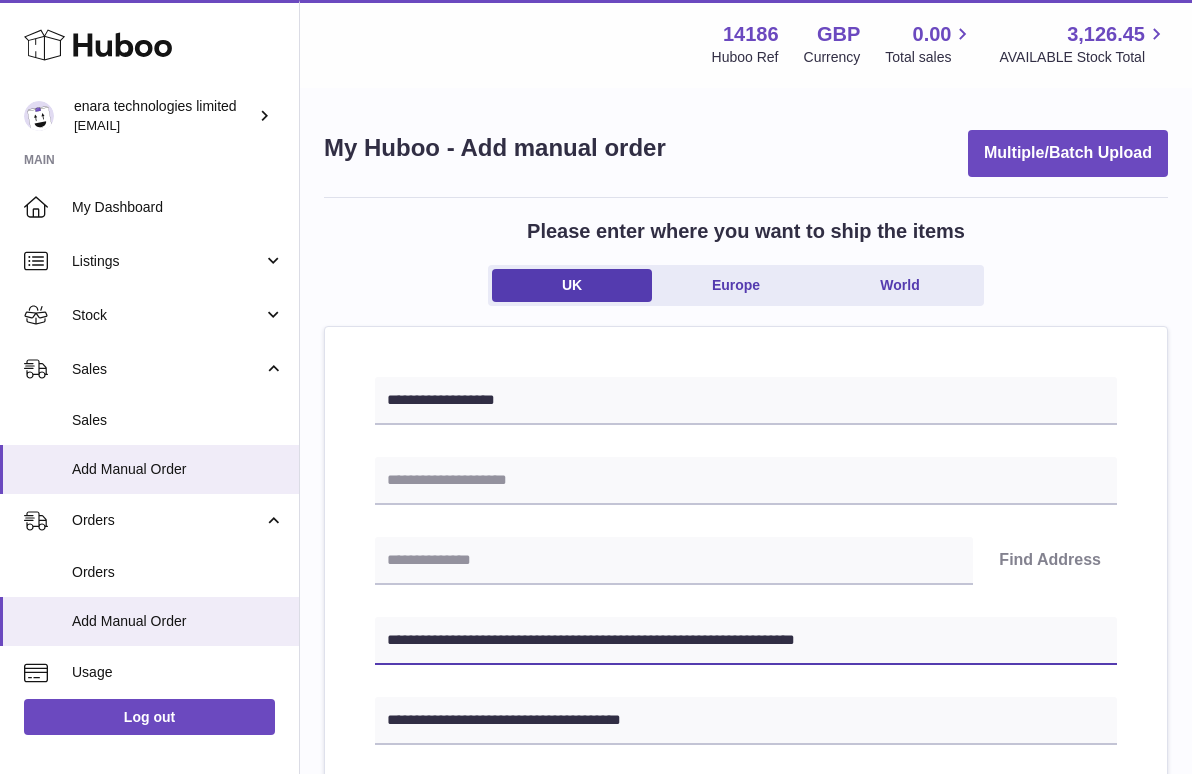 drag, startPoint x: 479, startPoint y: 640, endPoint x: 392, endPoint y: 636, distance: 87.0919 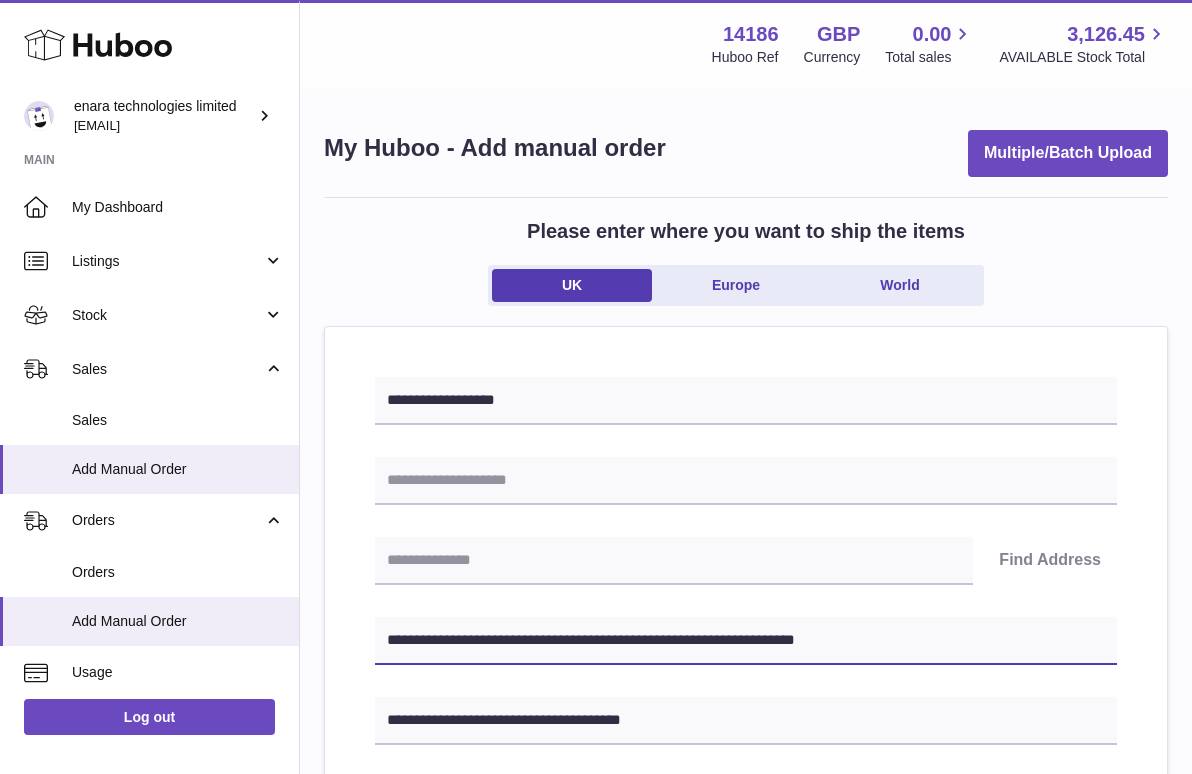 click on "**********" at bounding box center (746, 641) 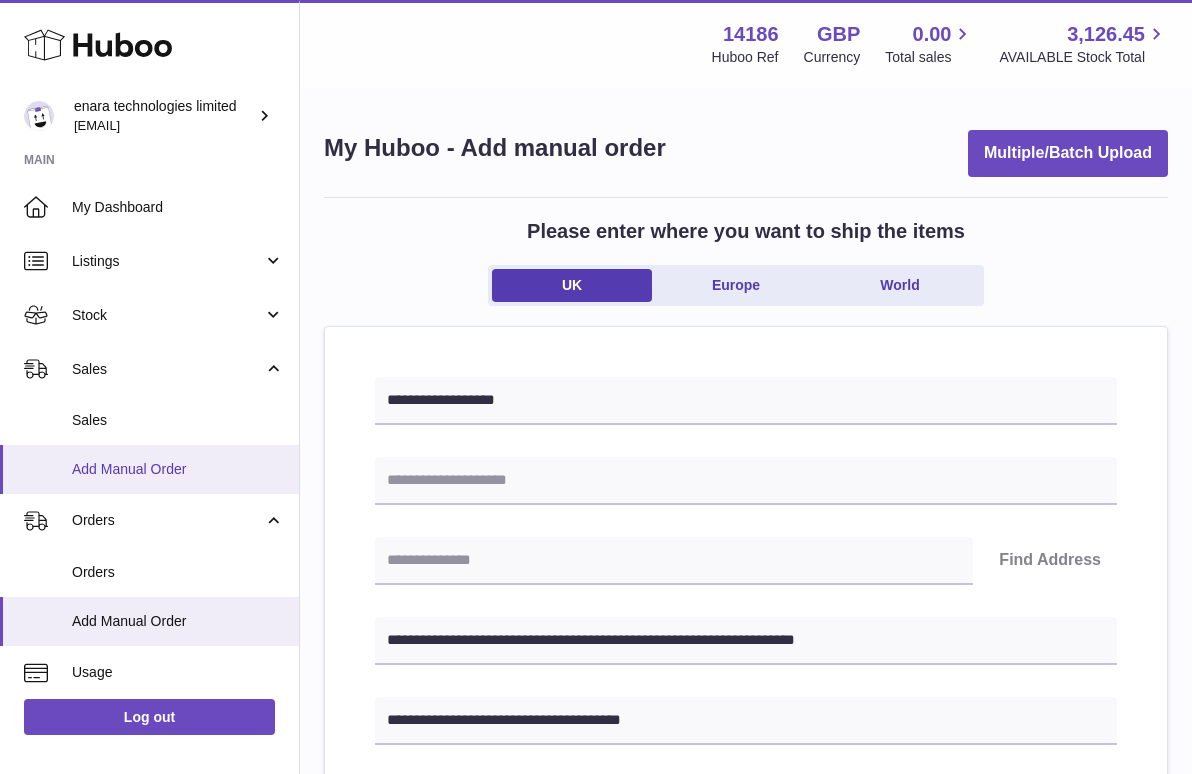 click on "Add Manual Order" at bounding box center (178, 469) 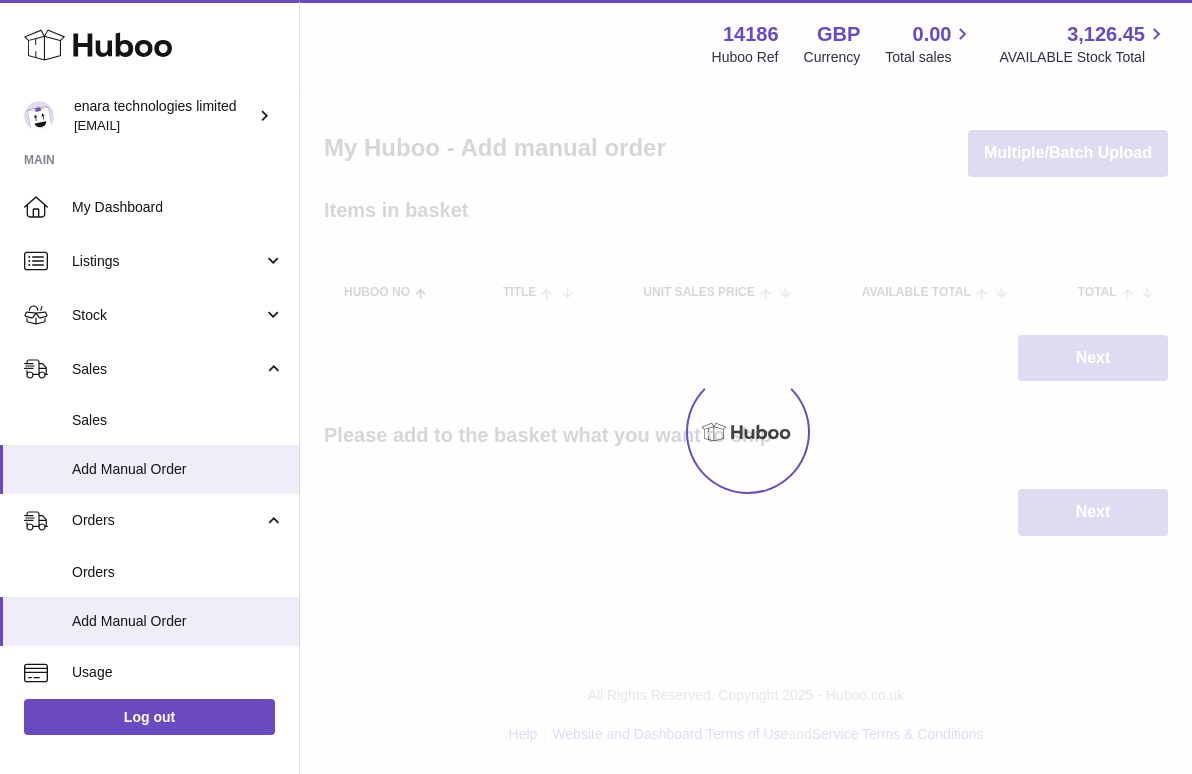 scroll, scrollTop: 0, scrollLeft: 0, axis: both 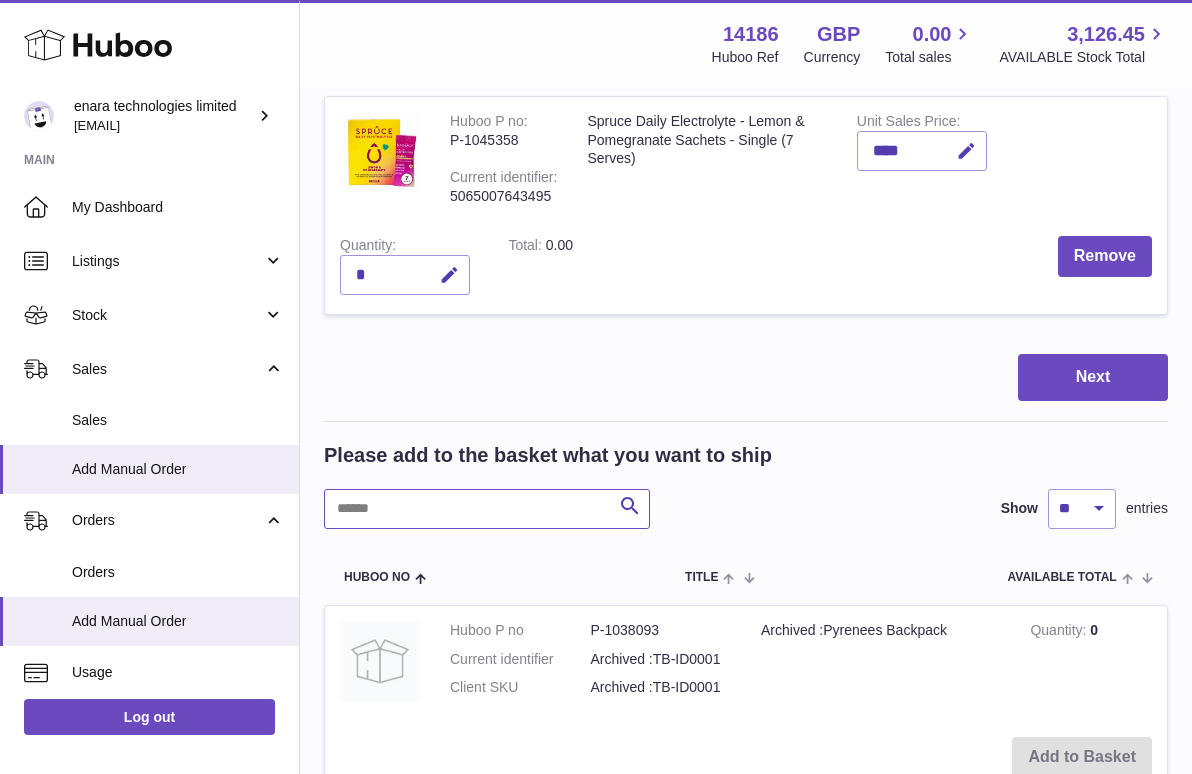 click at bounding box center (487, 509) 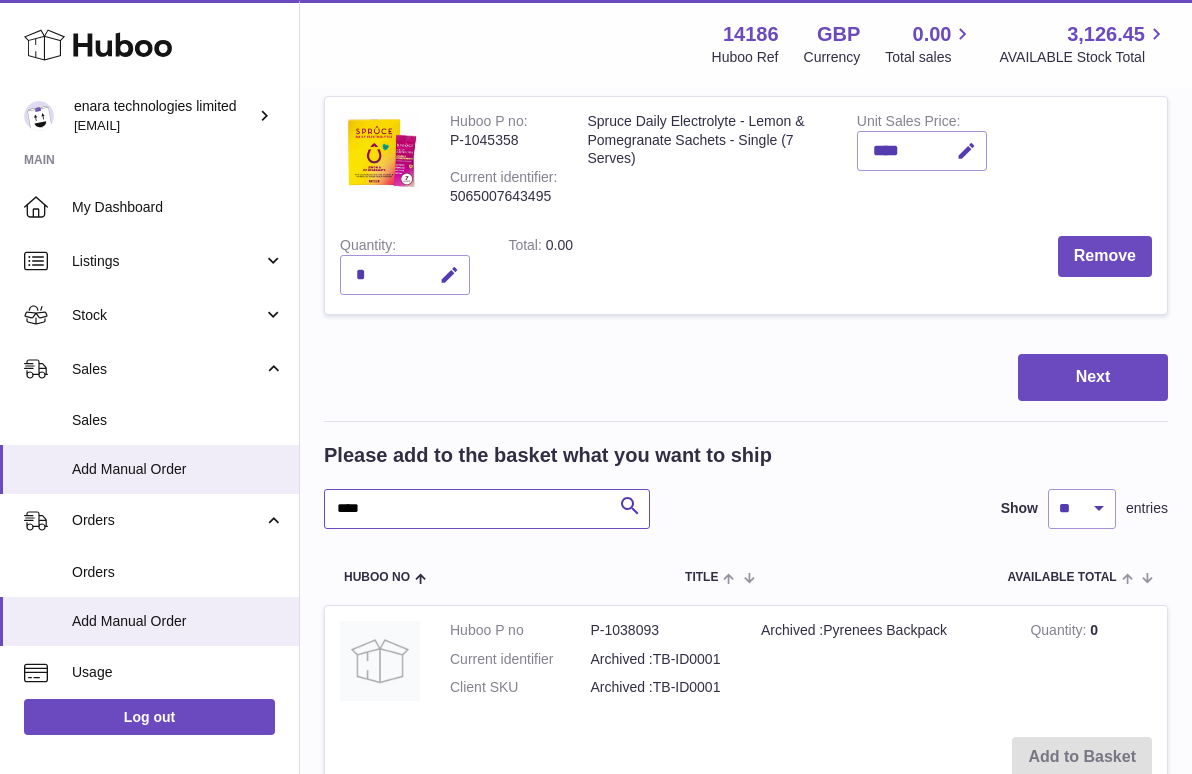 type on "****" 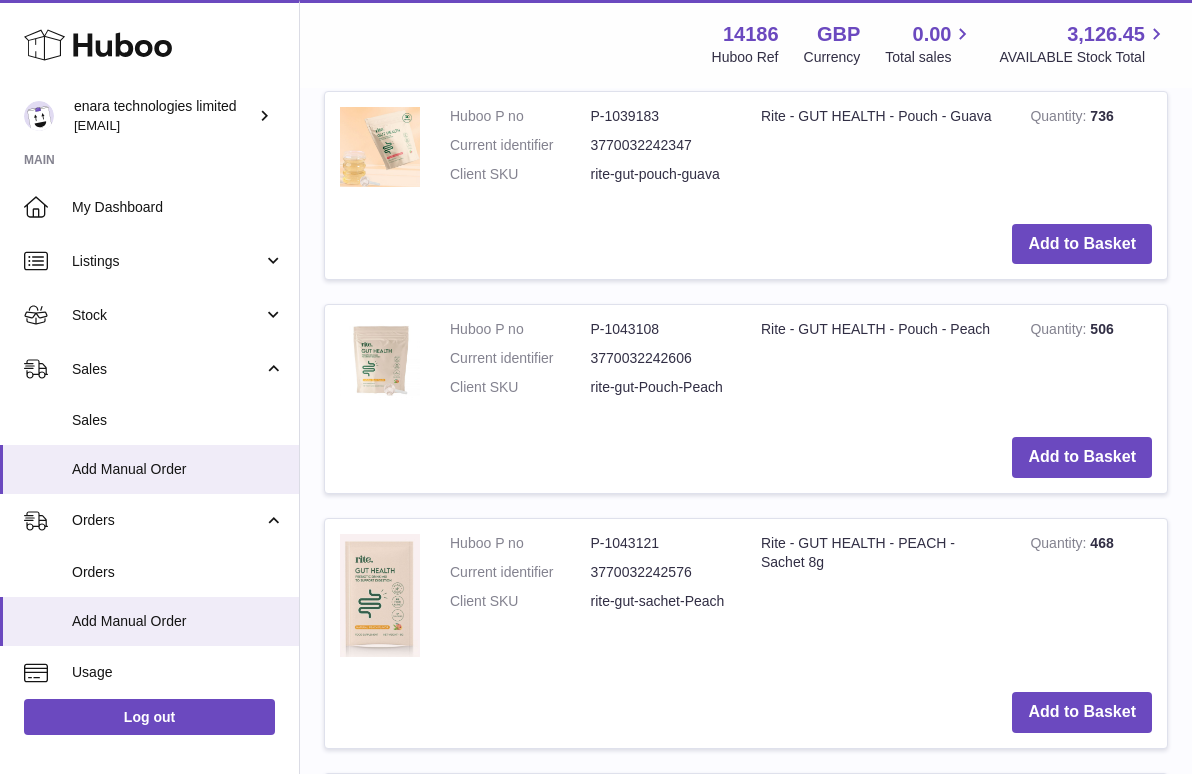 scroll, scrollTop: 1038, scrollLeft: 0, axis: vertical 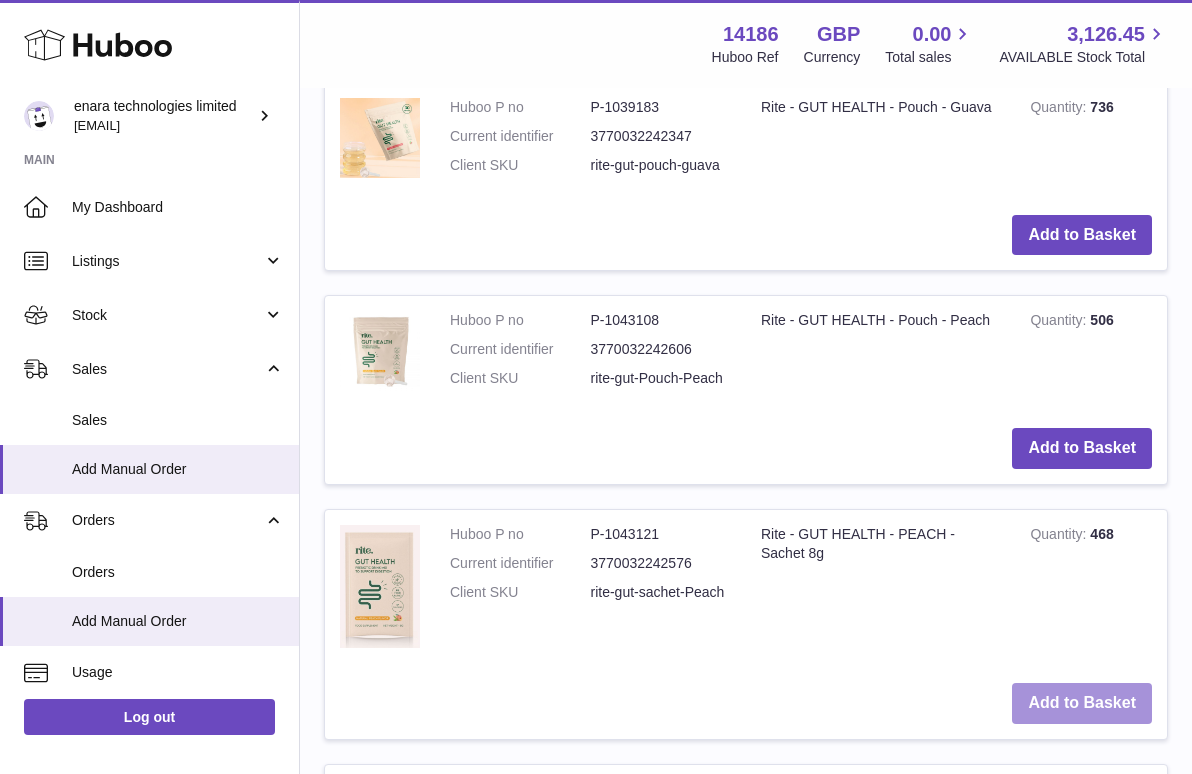 click on "Add to Basket" at bounding box center [1082, 703] 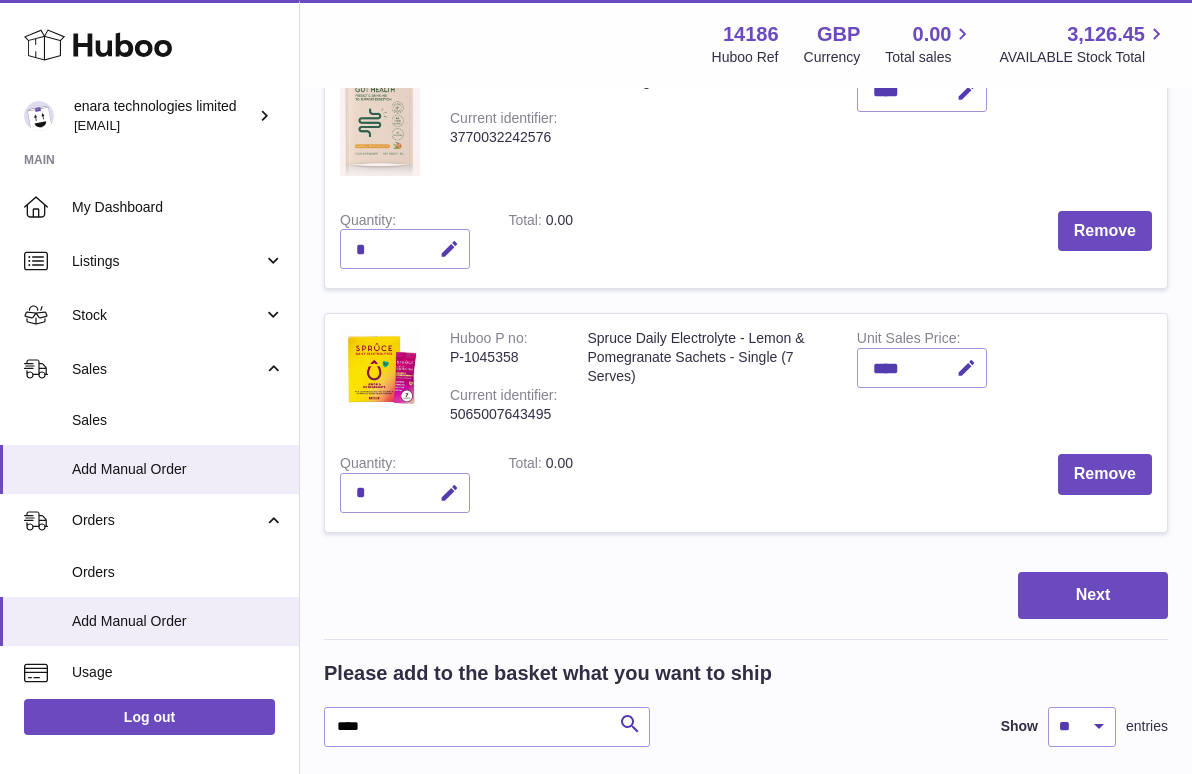scroll, scrollTop: 327, scrollLeft: 0, axis: vertical 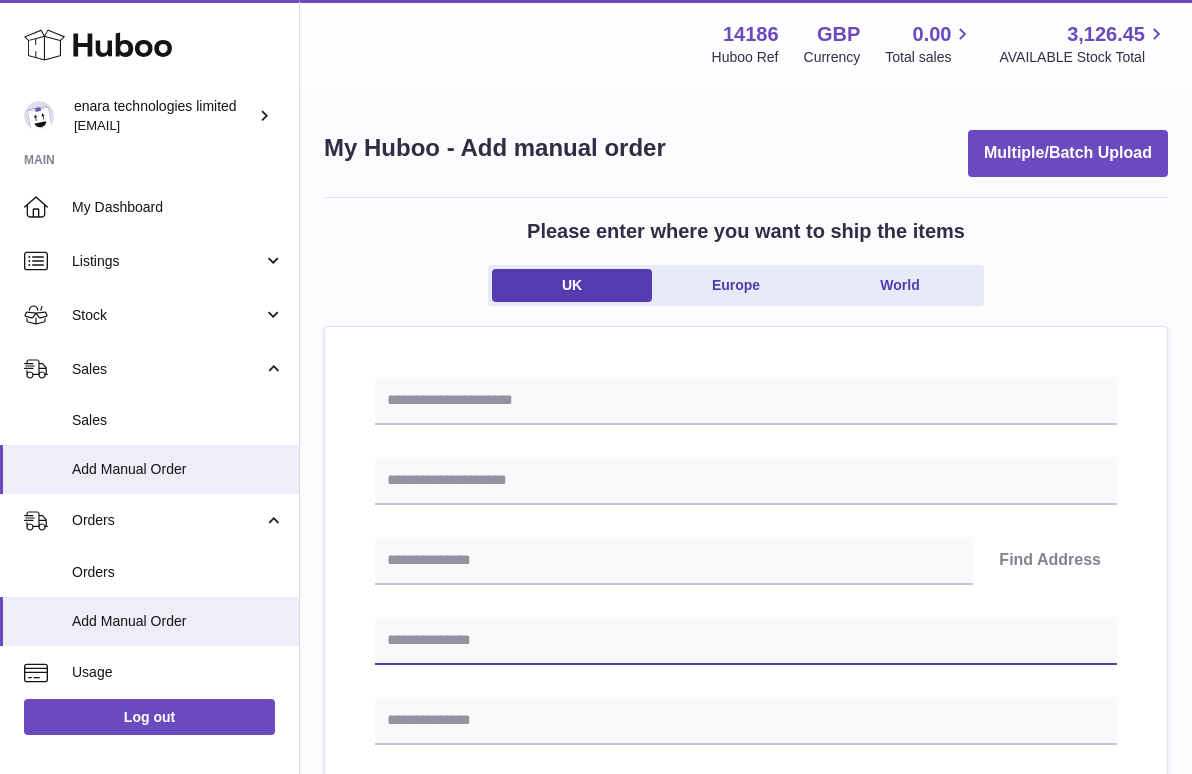 paste on "**********" 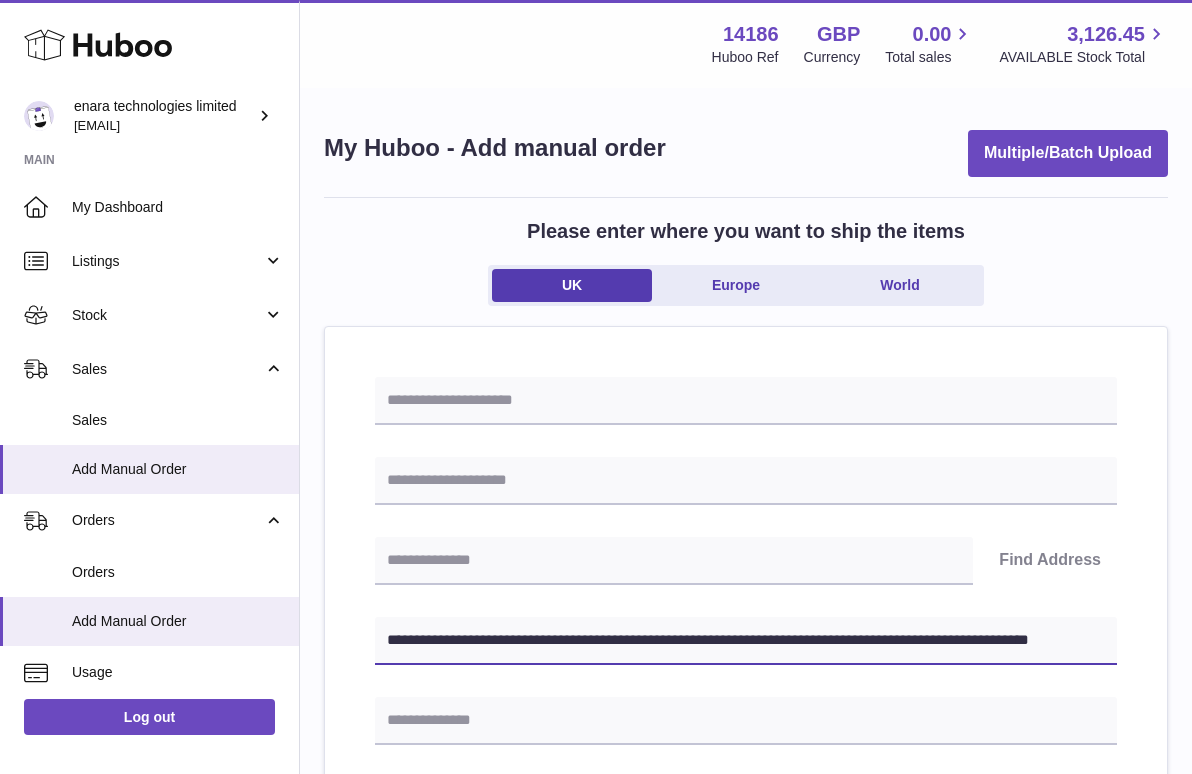 type on "**********" 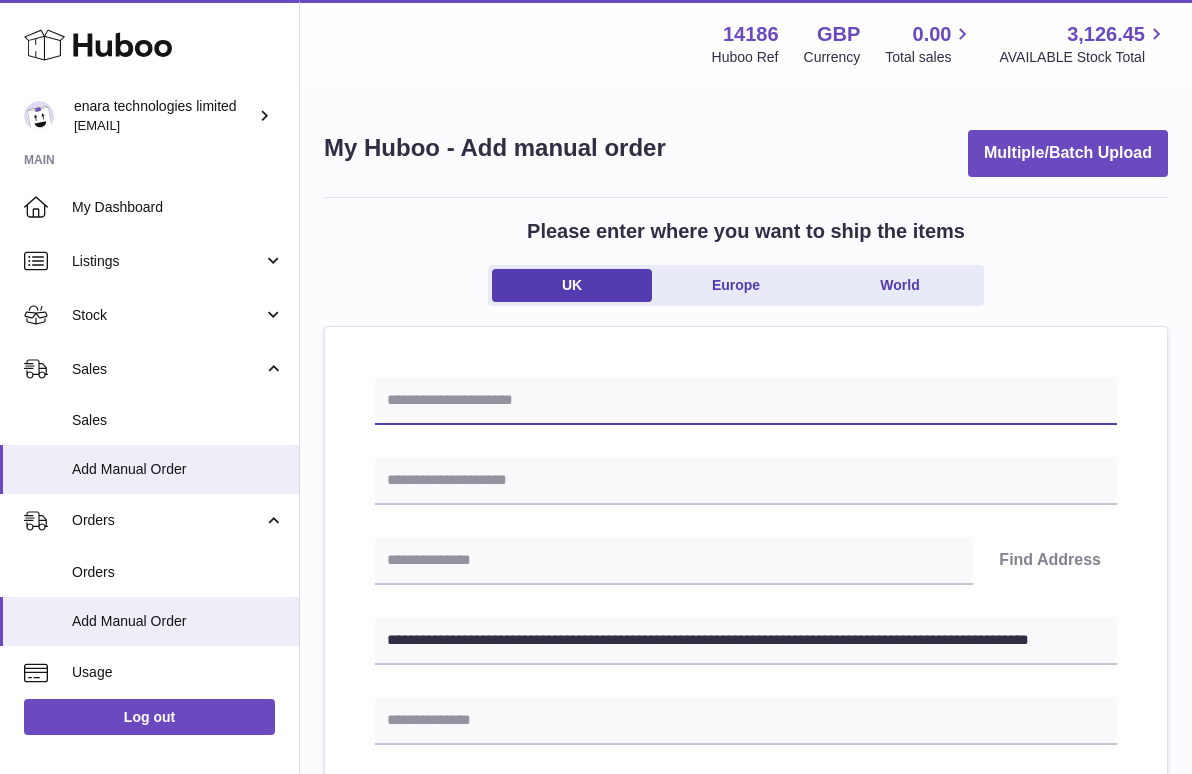 click at bounding box center (746, 401) 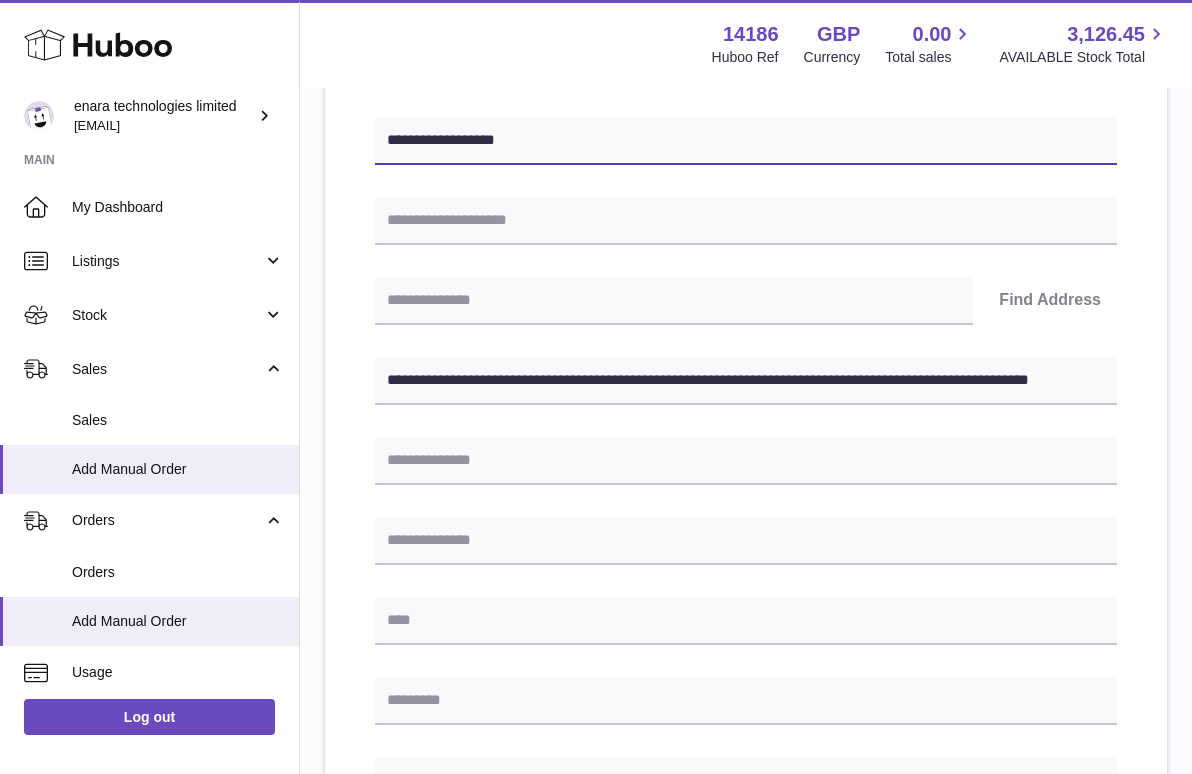 scroll, scrollTop: 266, scrollLeft: 0, axis: vertical 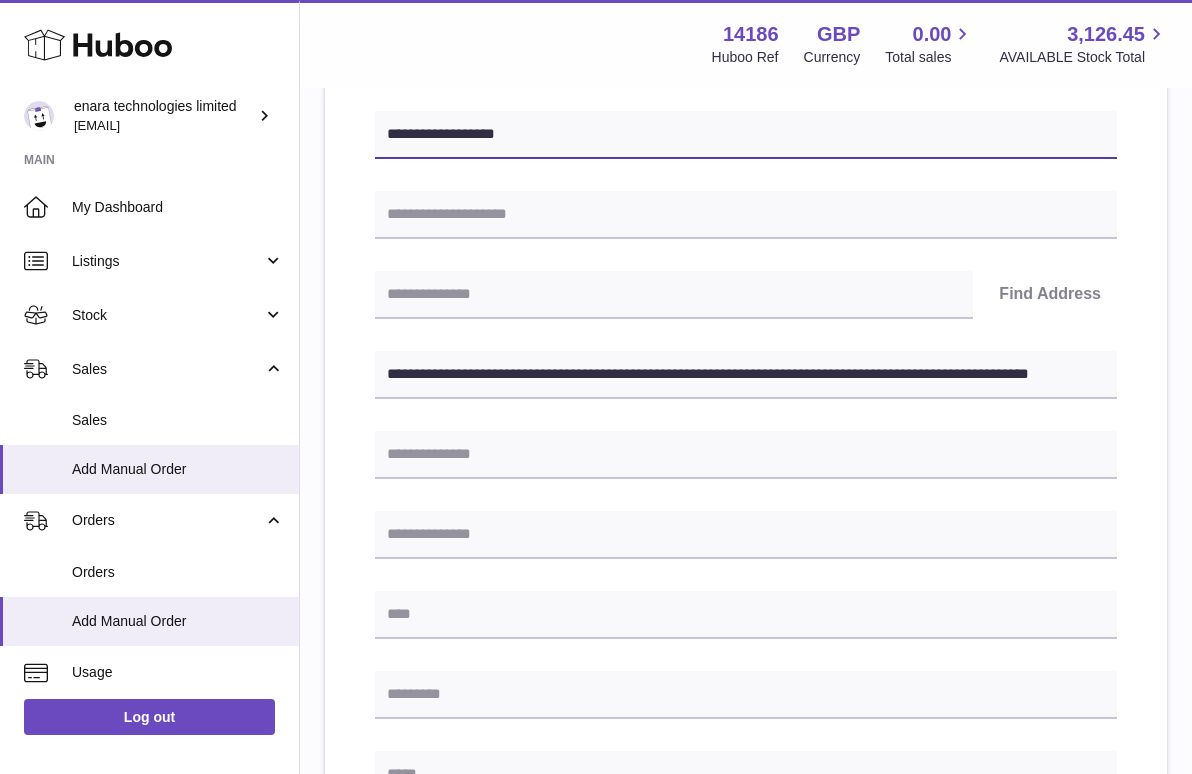 type on "**********" 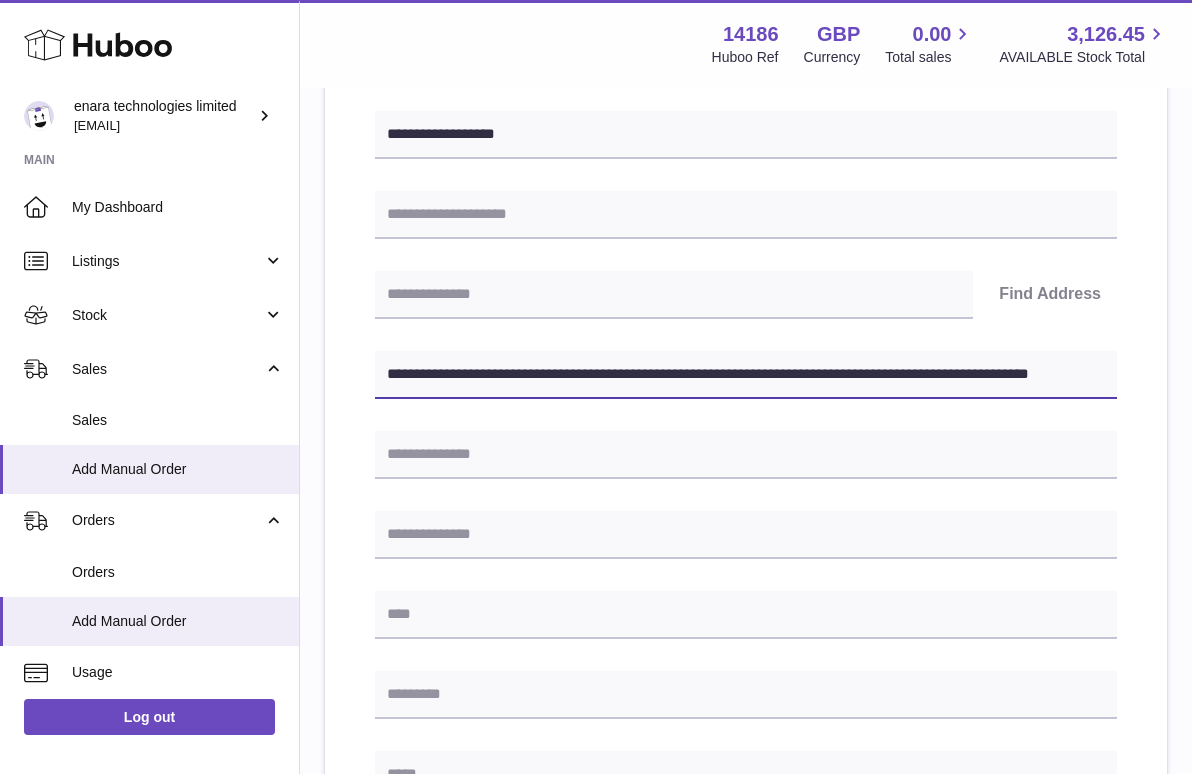 drag, startPoint x: 482, startPoint y: 373, endPoint x: 393, endPoint y: 372, distance: 89.005615 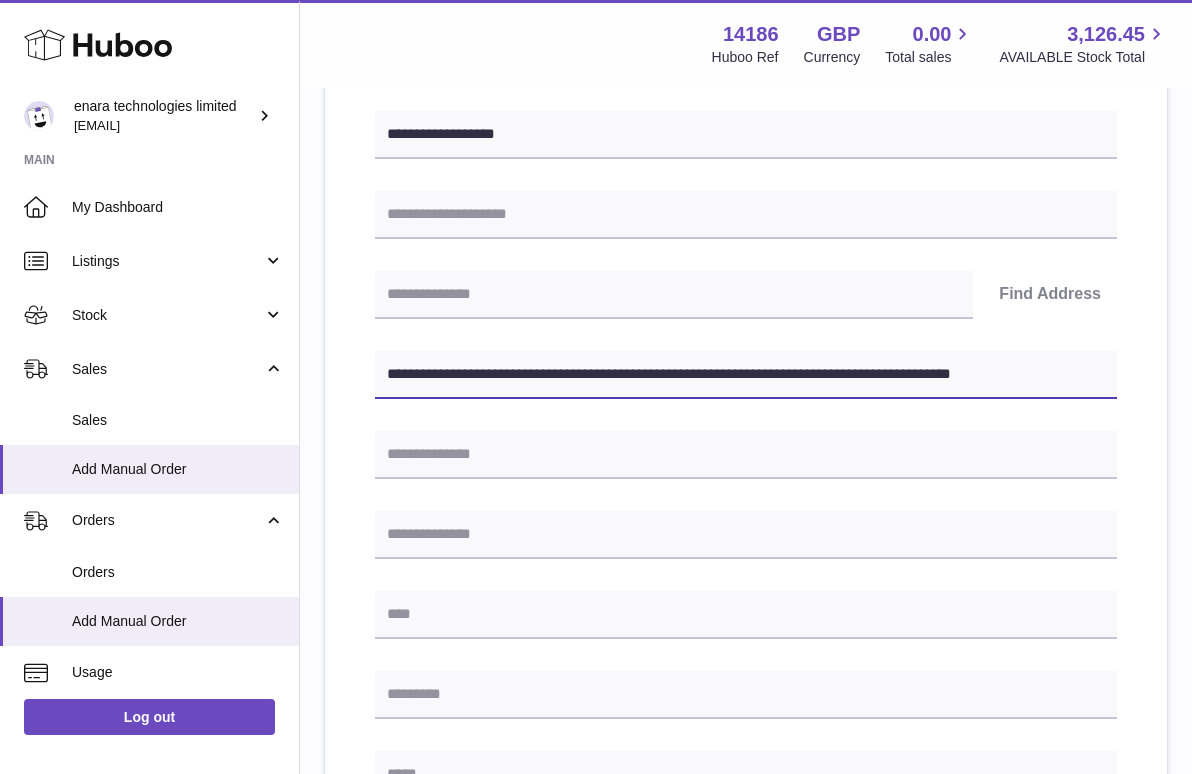 type on "**********" 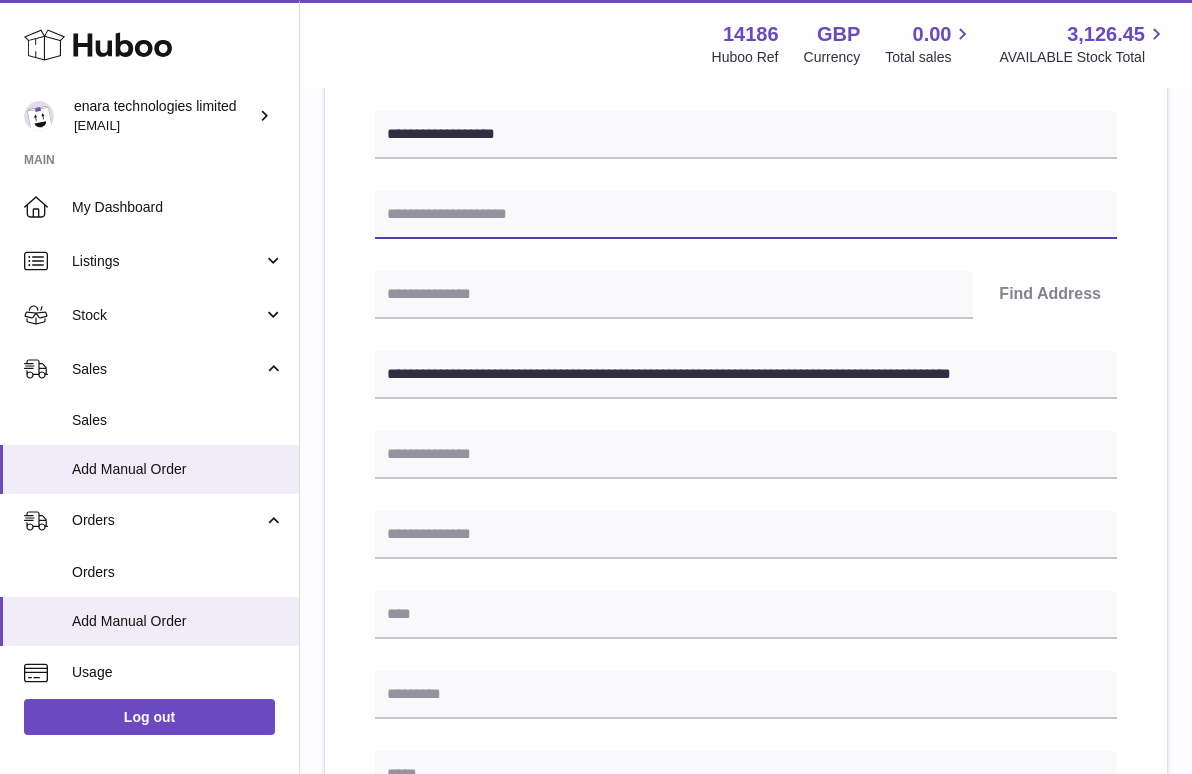 paste on "**********" 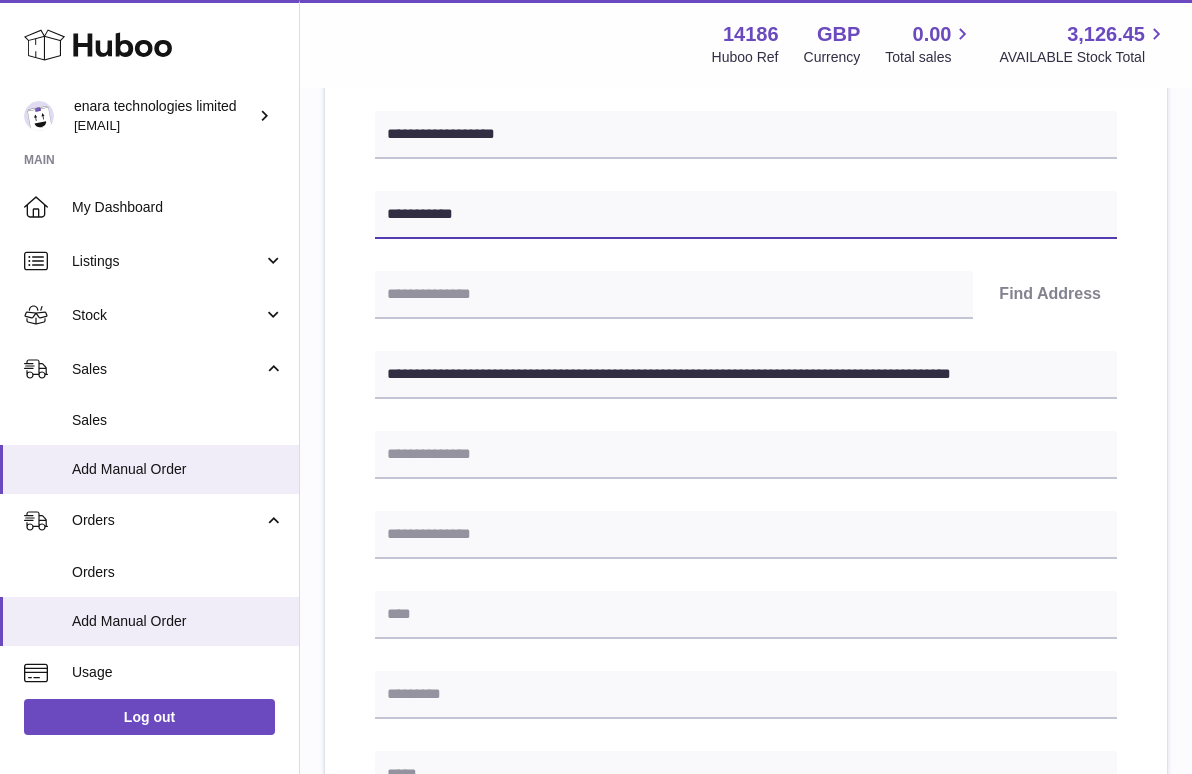 type on "**********" 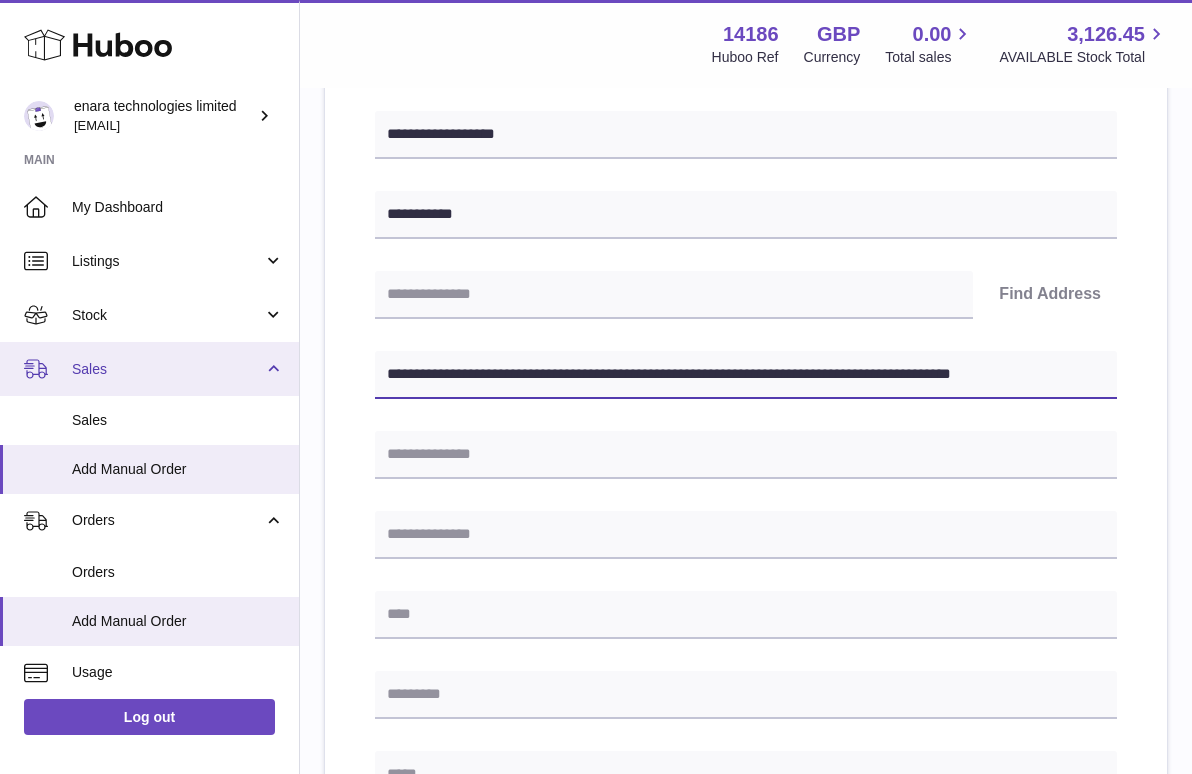 drag, startPoint x: 505, startPoint y: 372, endPoint x: 253, endPoint y: 340, distance: 254.02362 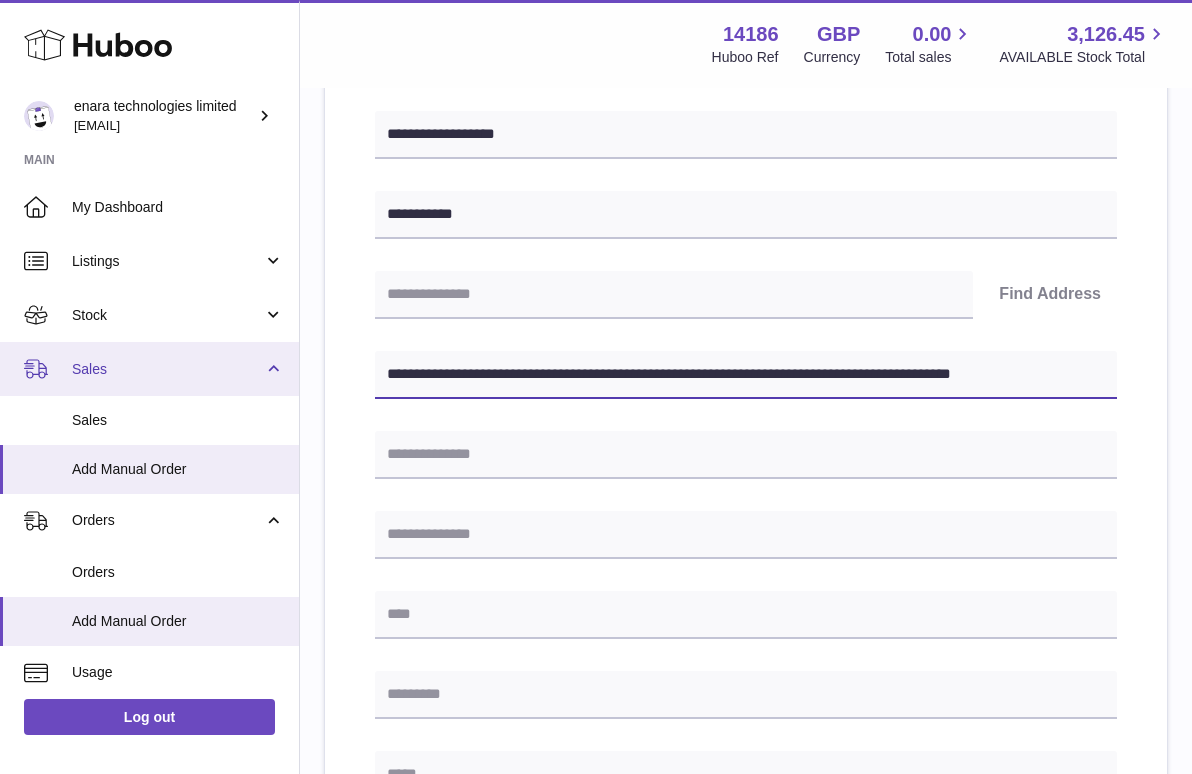 click on "Huboo
enara technologies limited
Dee@enara.co     Main     My Dashboard       Listings     Not with Huboo Listings with Huboo Bundles   Stock     Stock Stock History Add Stock Delivery History ASN Uploads   Sales     Sales Add Manual Order   Orders     Orders Add Manual Order   Usage       Invoicing and Payments     Billing History Storage History Direct Debits Account Balance   Cases       Channels       Settings       Returns       Log out   Menu   Huboo     14186   Huboo Ref    GBP   Currency   0.00     Total sales   3,126.45     AVAILABLE Stock Total   Currency   GBP   Total sales   0.00   AVAILABLE Stock Total   3,126.45   My Huboo - Add manual order
Multiple/Batch Upload
Please enter where you want to ship the items
UK
Europe
World" at bounding box center (596, 608) 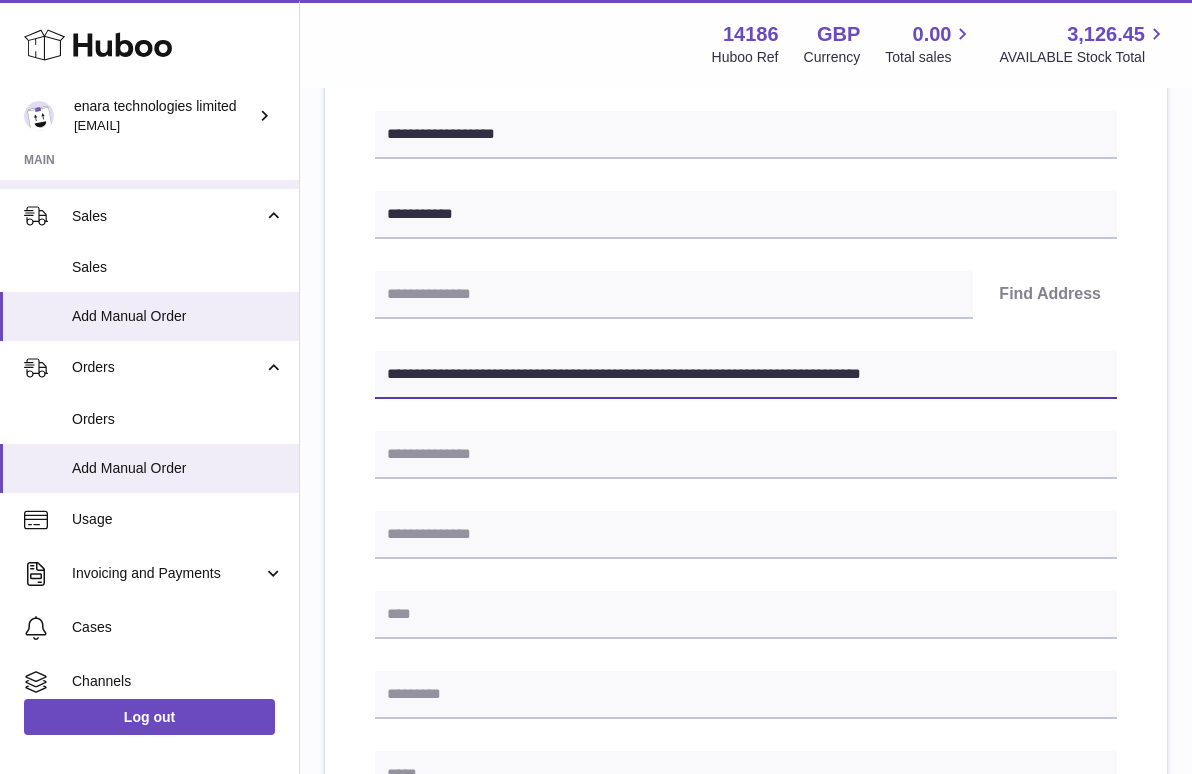 scroll, scrollTop: 154, scrollLeft: 0, axis: vertical 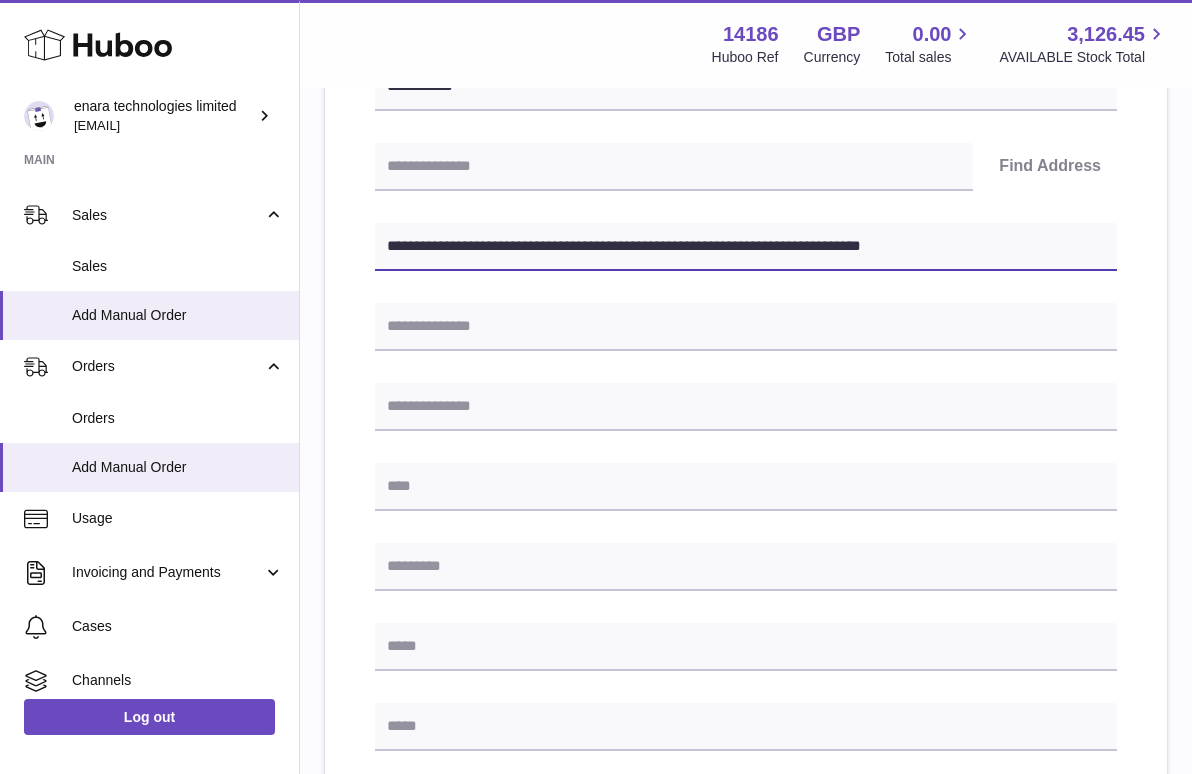 type on "**********" 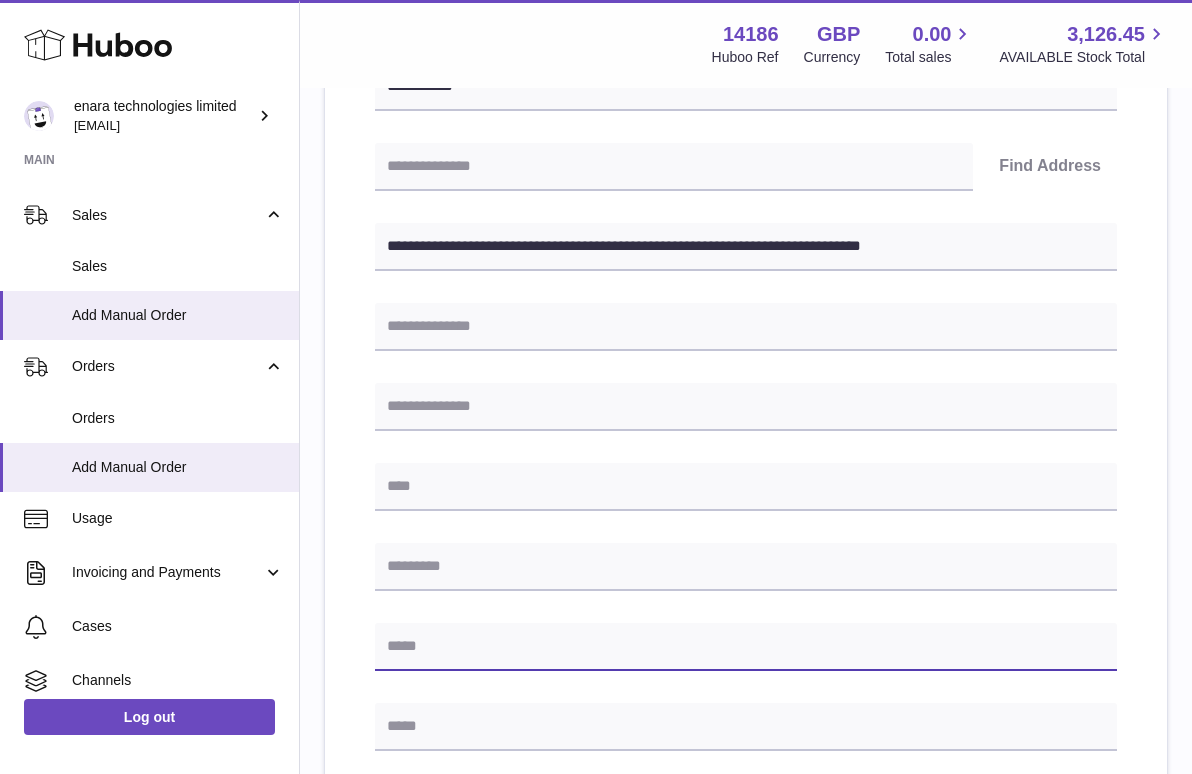 paste on "**********" 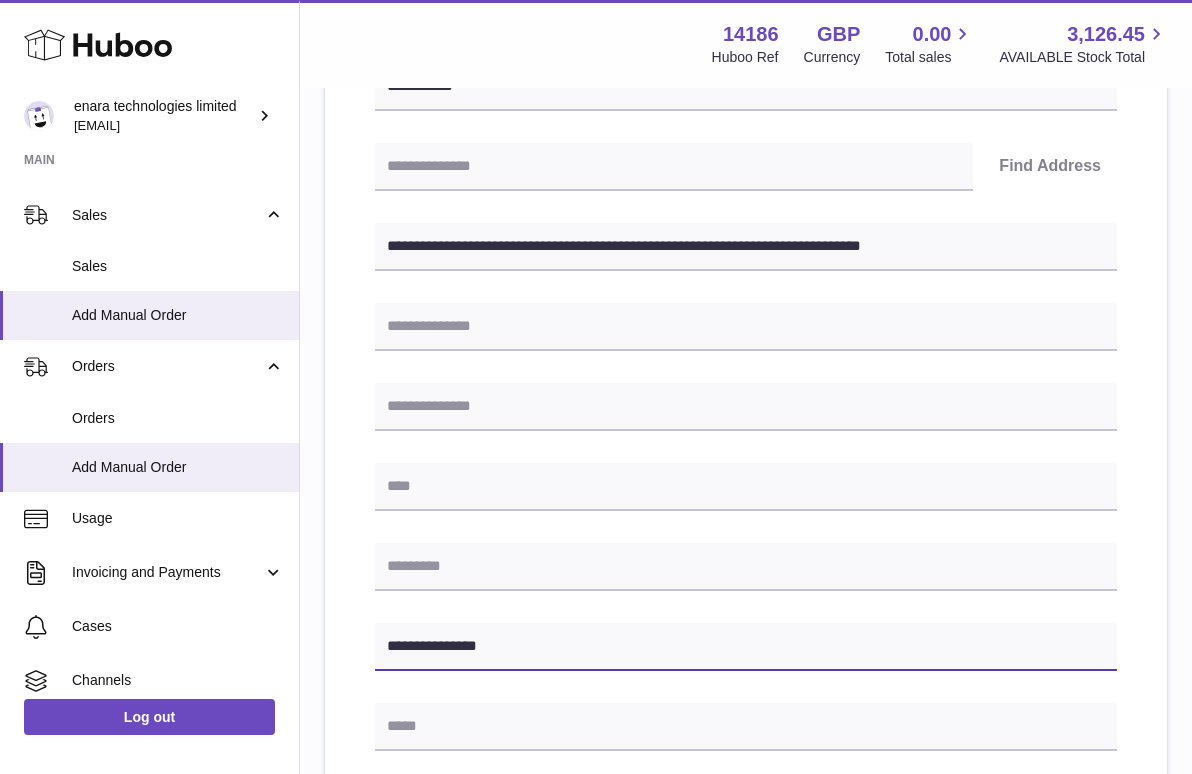 type on "**********" 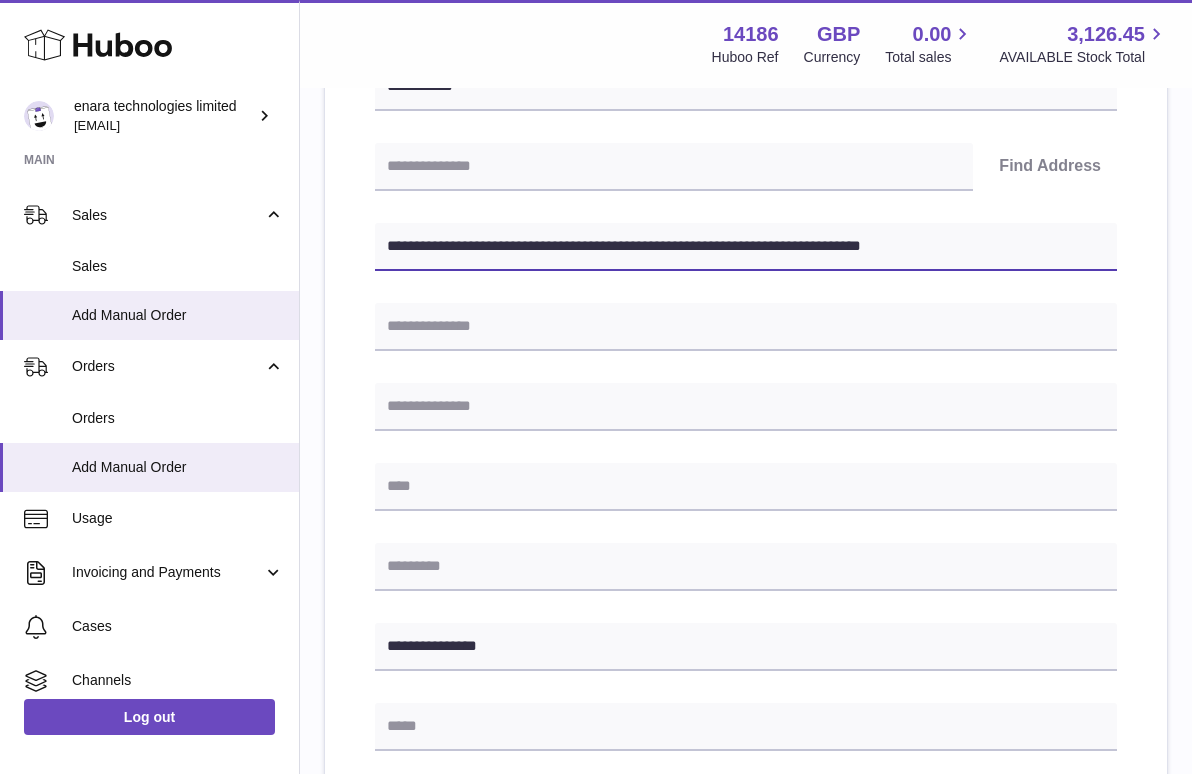 drag, startPoint x: 653, startPoint y: 246, endPoint x: 1313, endPoint y: 261, distance: 660.1704 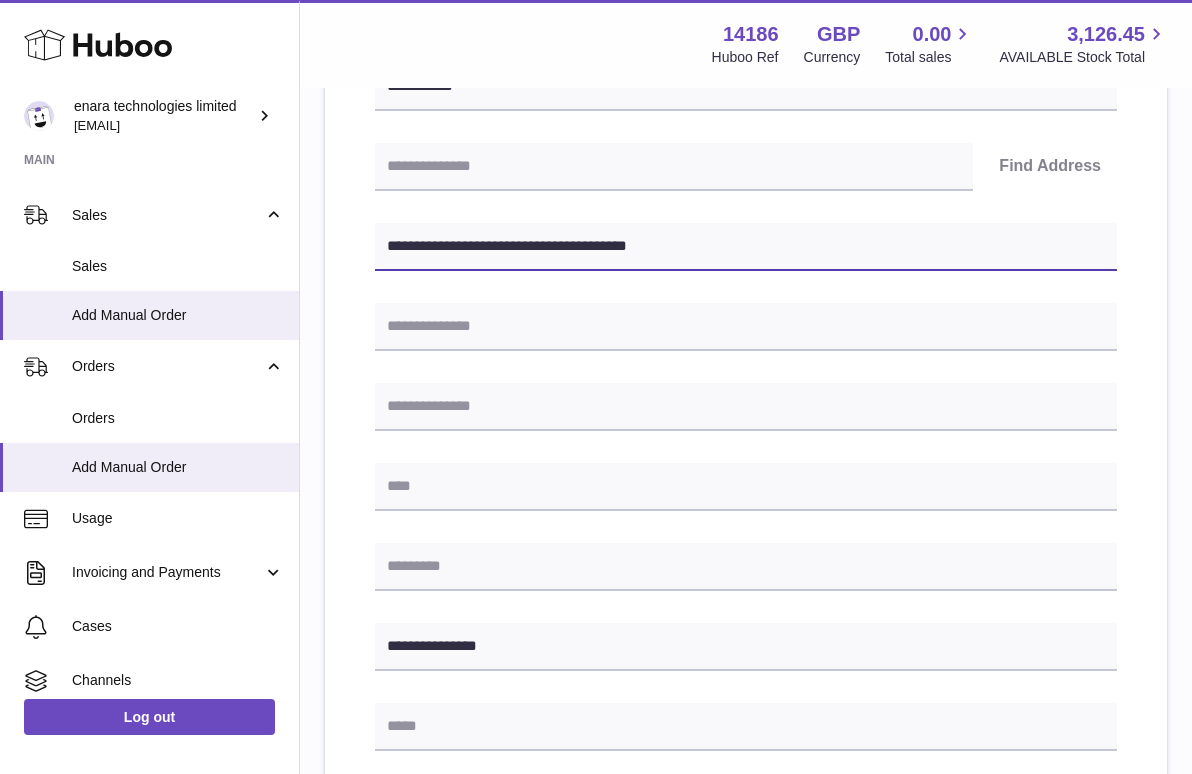 paste on "**********" 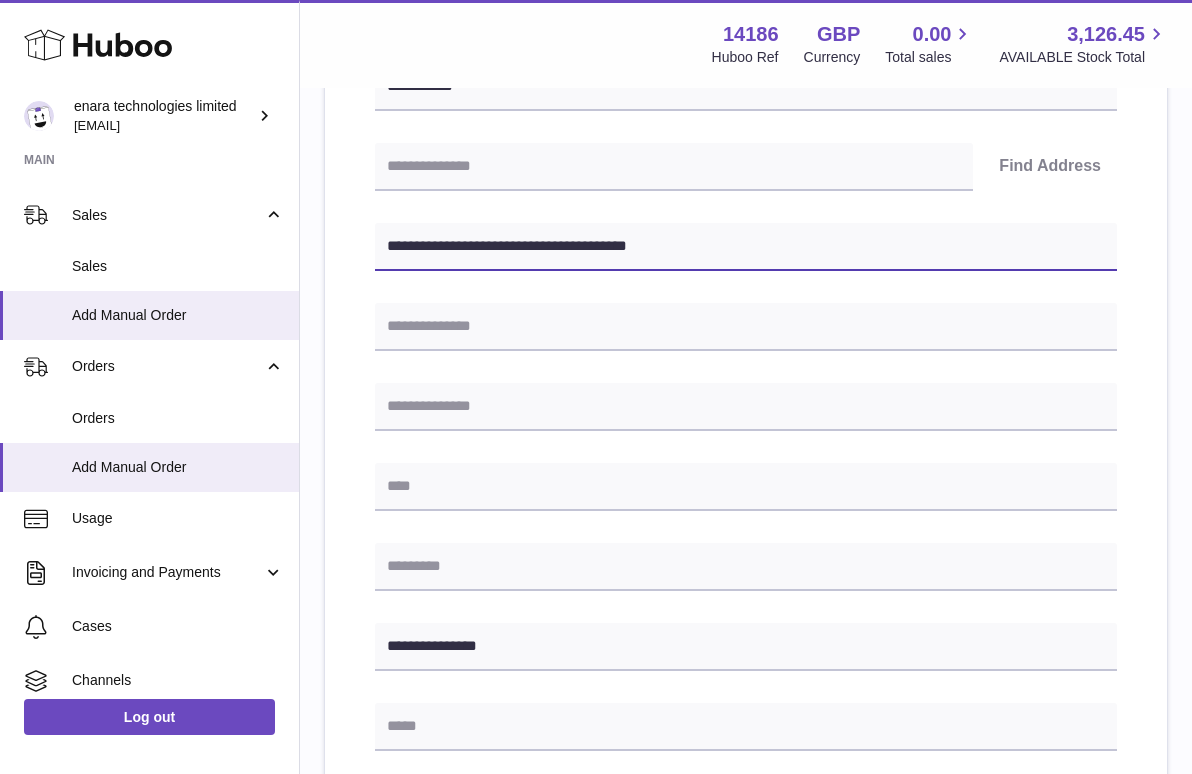 type on "**********" 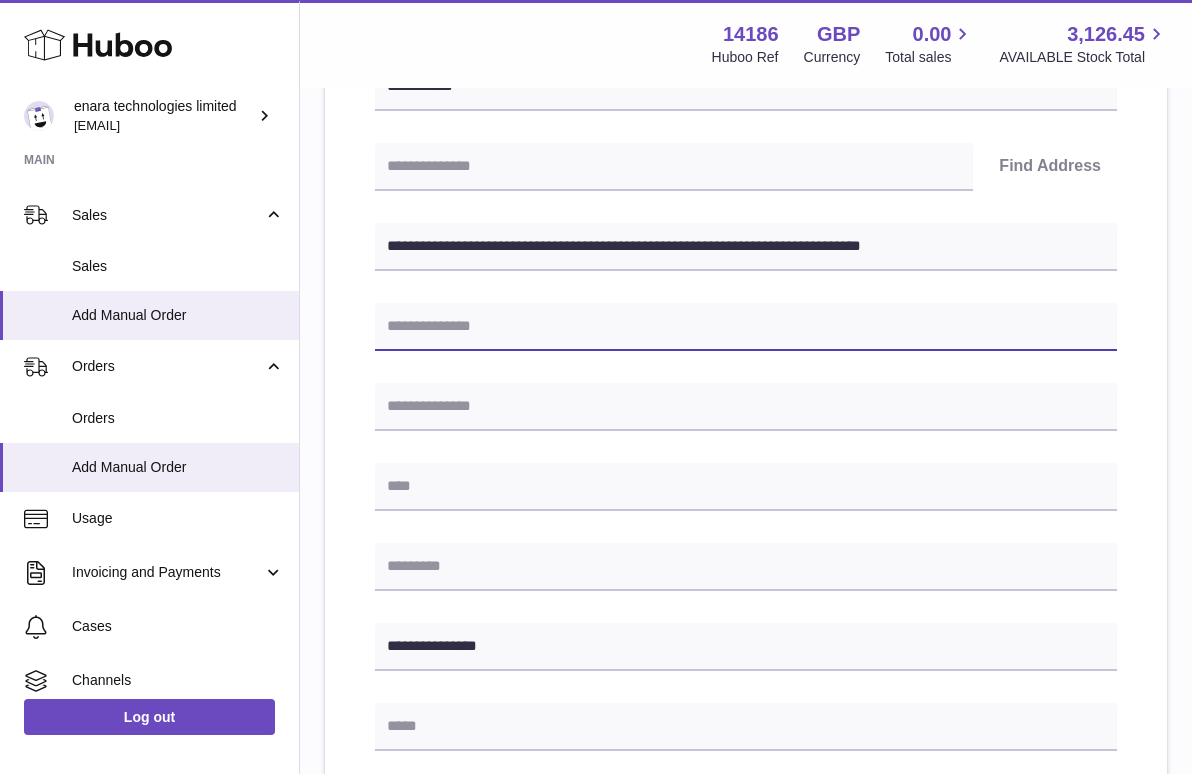 paste on "**********" 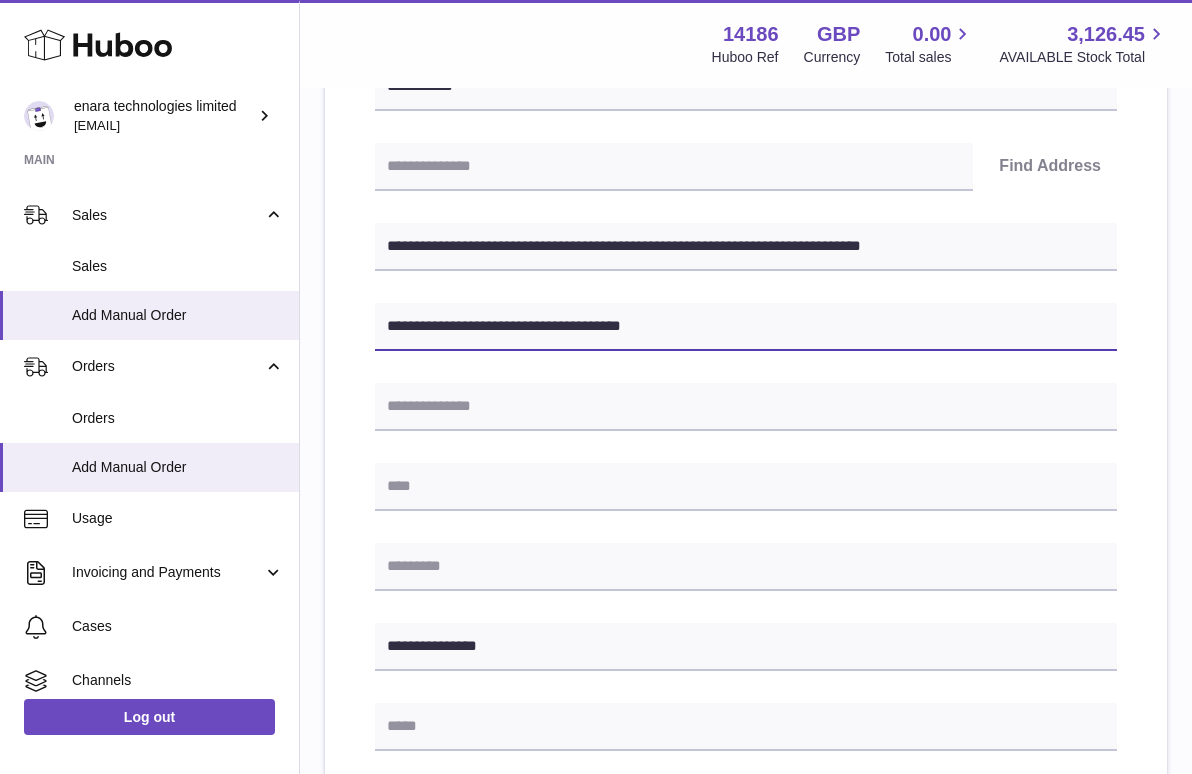 type on "**********" 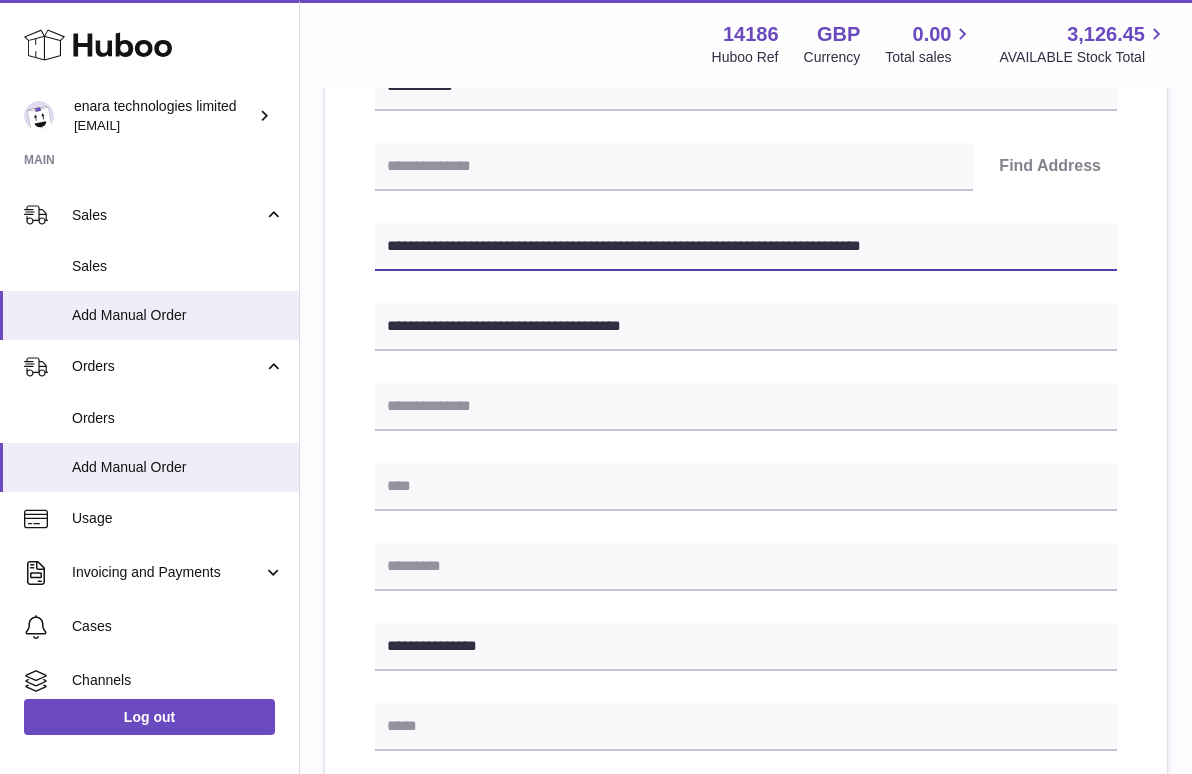 drag, startPoint x: 936, startPoint y: 246, endPoint x: 658, endPoint y: 244, distance: 278.0072 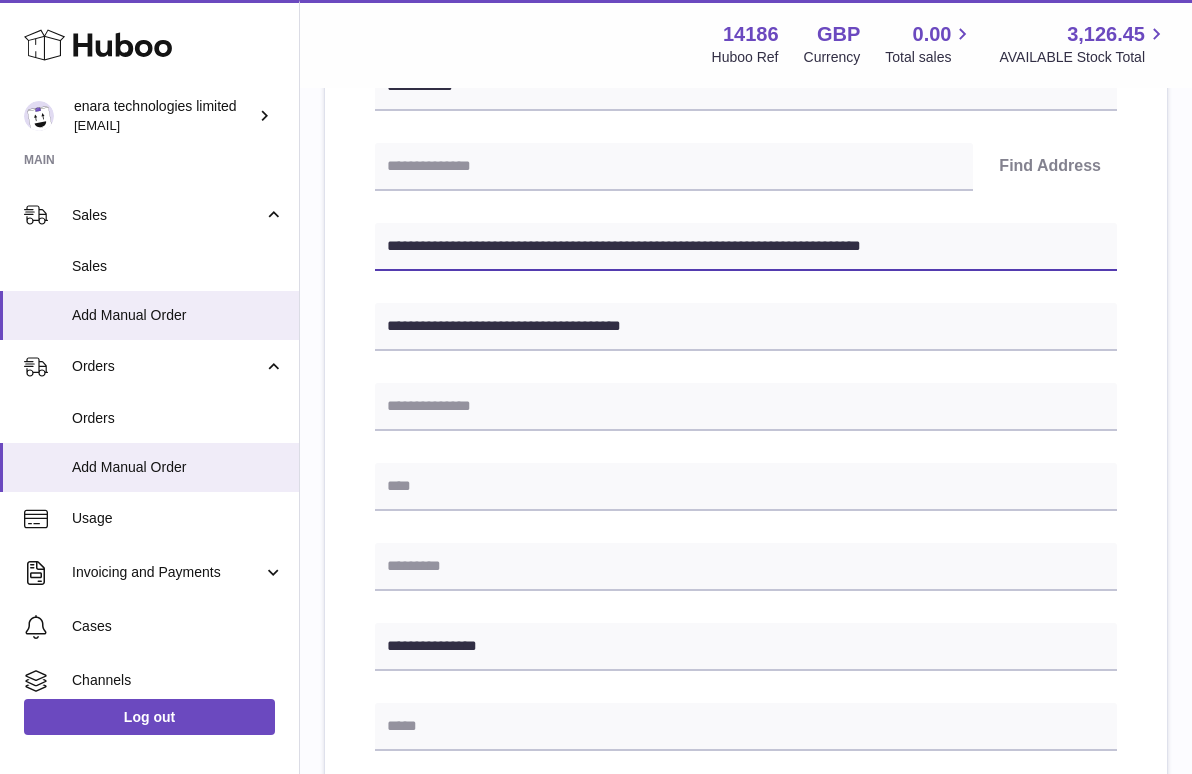 click on "**********" at bounding box center [746, 247] 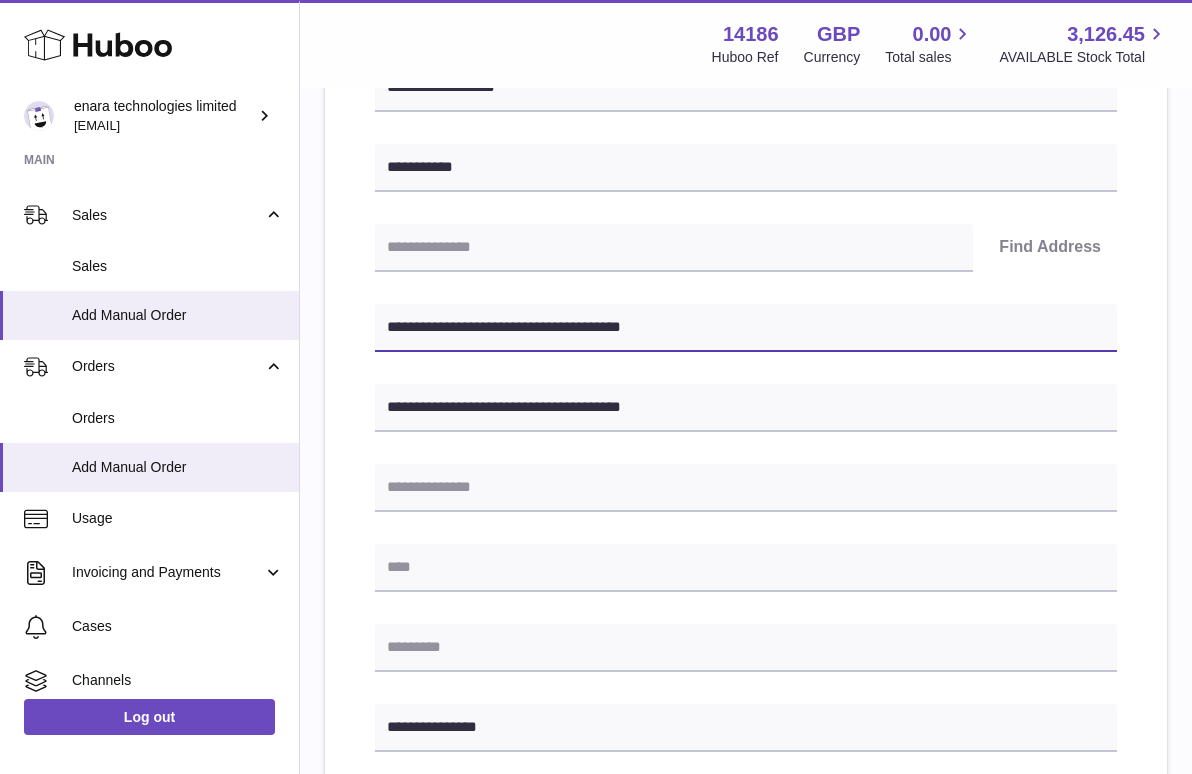 scroll, scrollTop: 258, scrollLeft: 0, axis: vertical 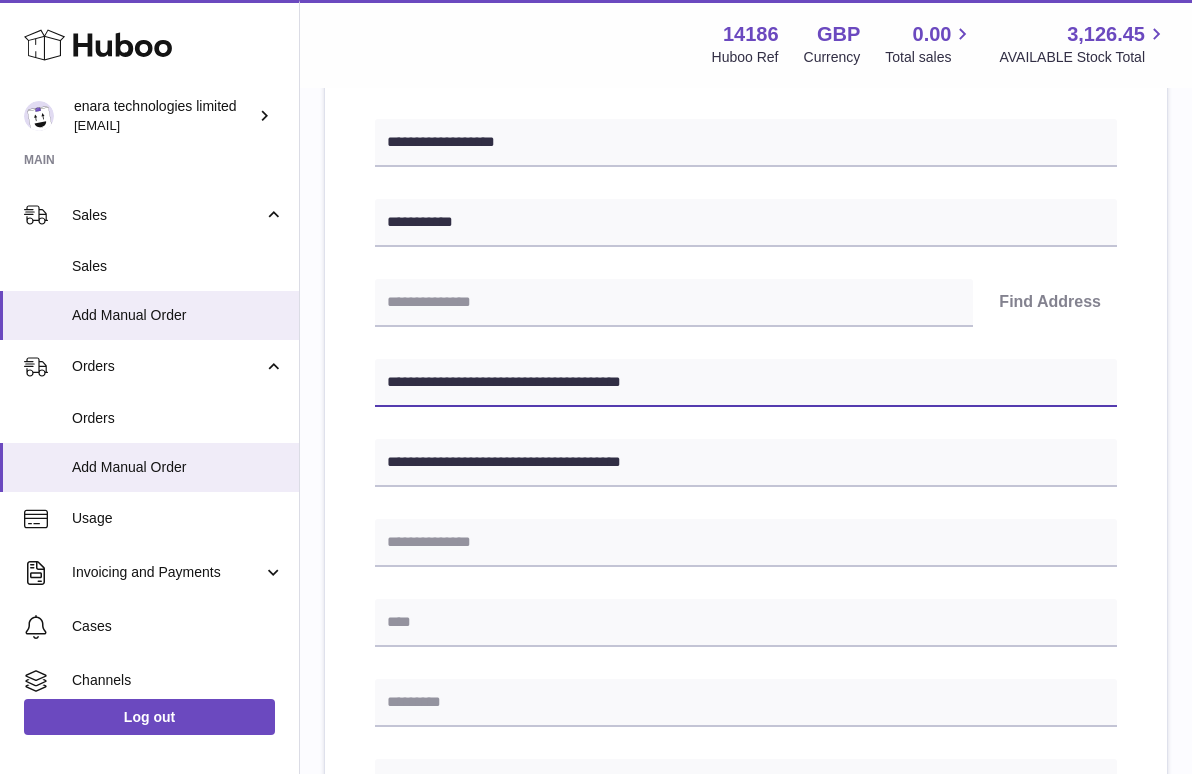 drag, startPoint x: 504, startPoint y: 378, endPoint x: 720, endPoint y: 441, distance: 225 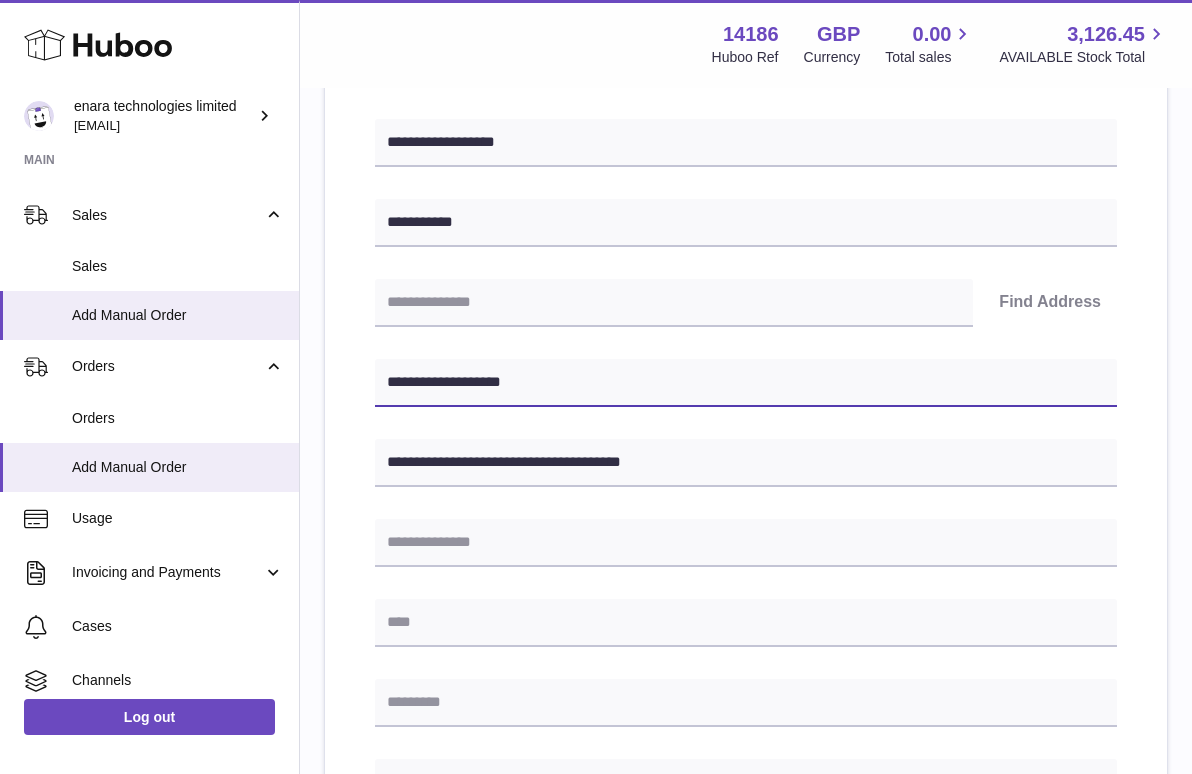 type on "**********" 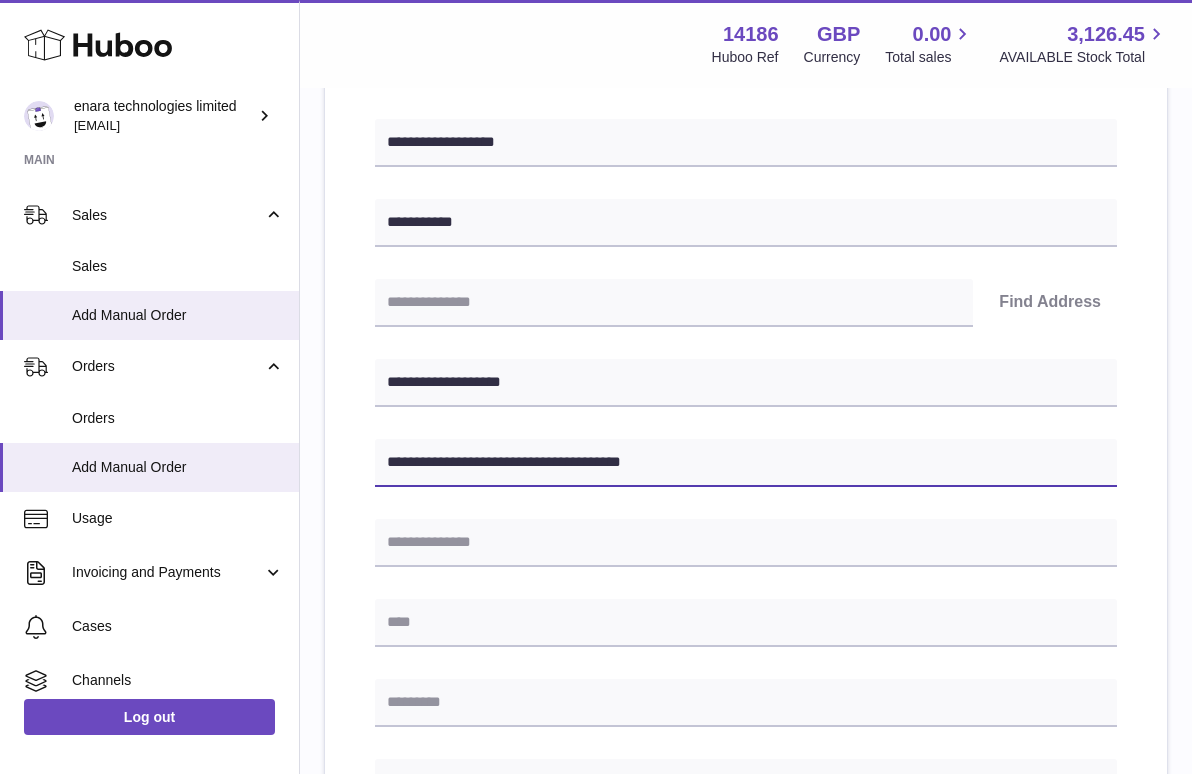 click on "**********" at bounding box center [746, 463] 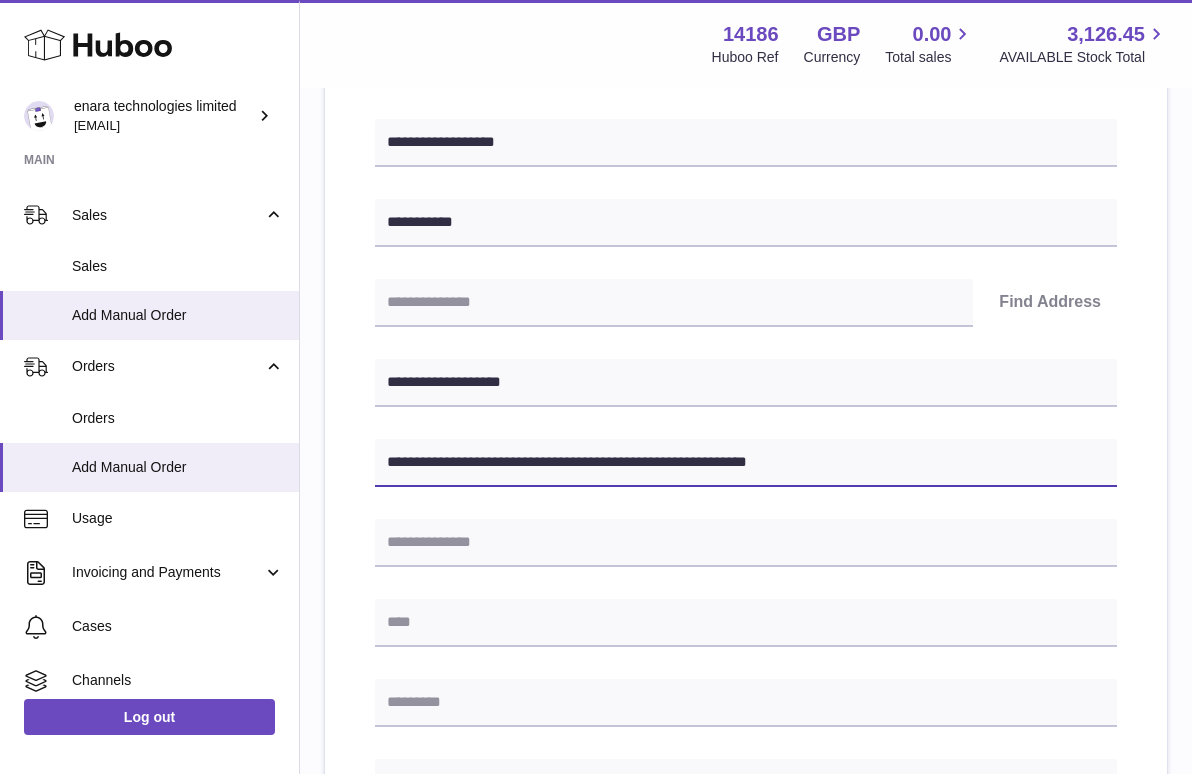 drag, startPoint x: 632, startPoint y: 459, endPoint x: 692, endPoint y: 458, distance: 60.00833 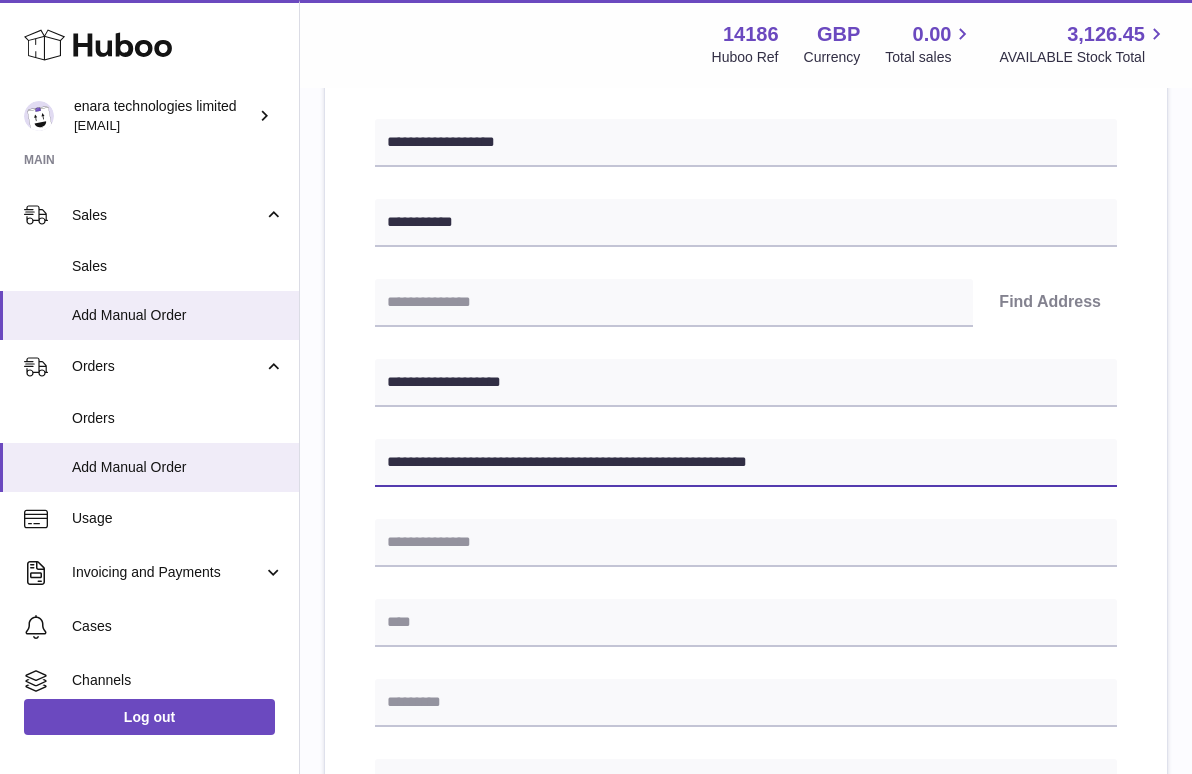 click on "**********" at bounding box center [746, 463] 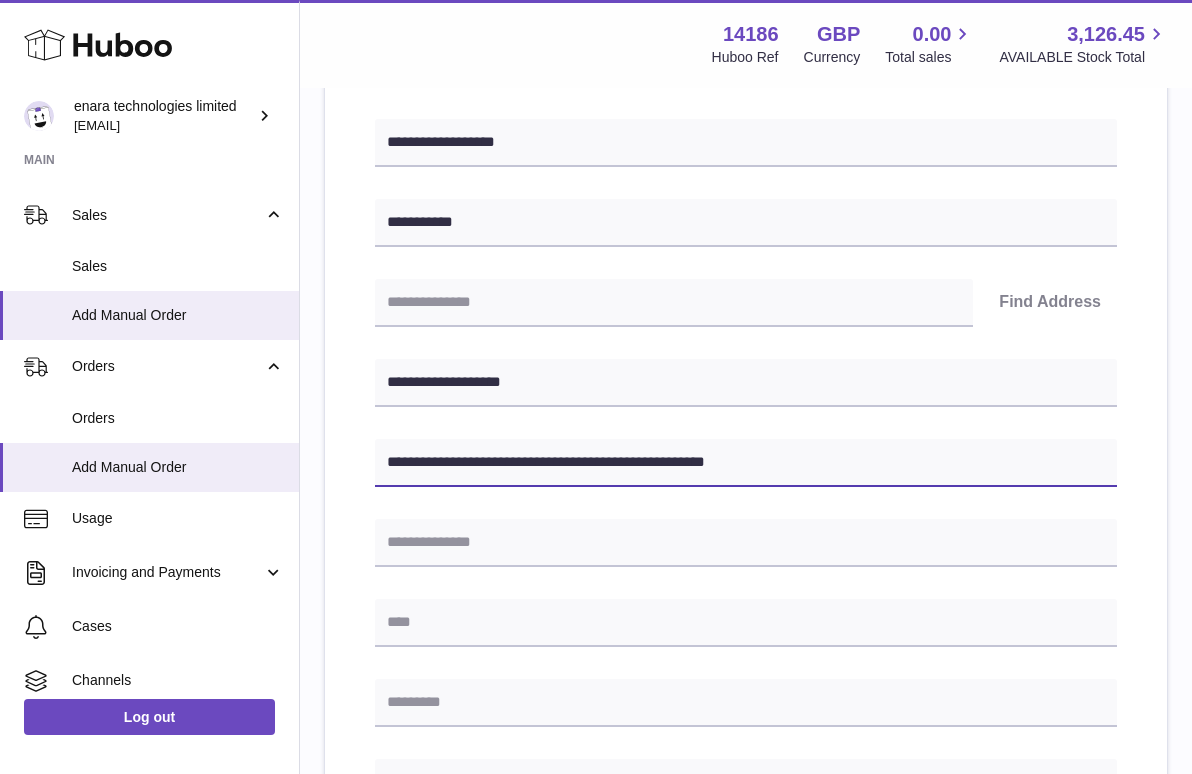 type on "**********" 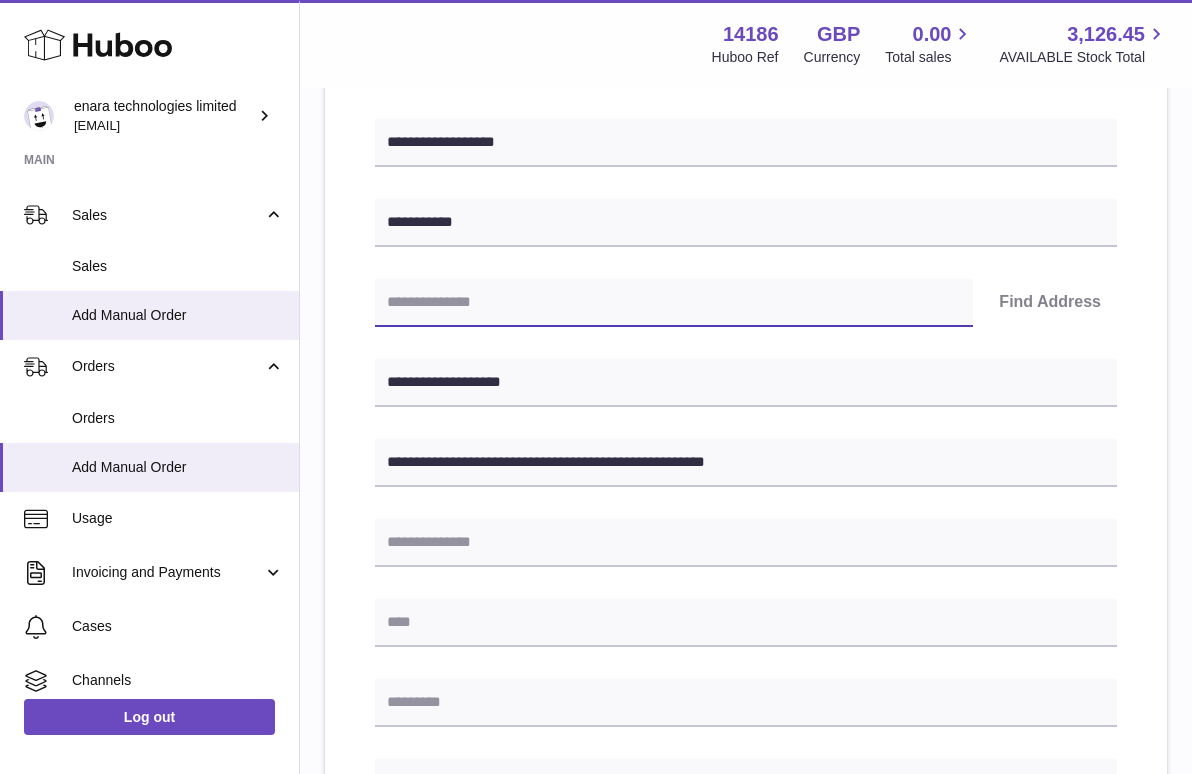 paste on "*******" 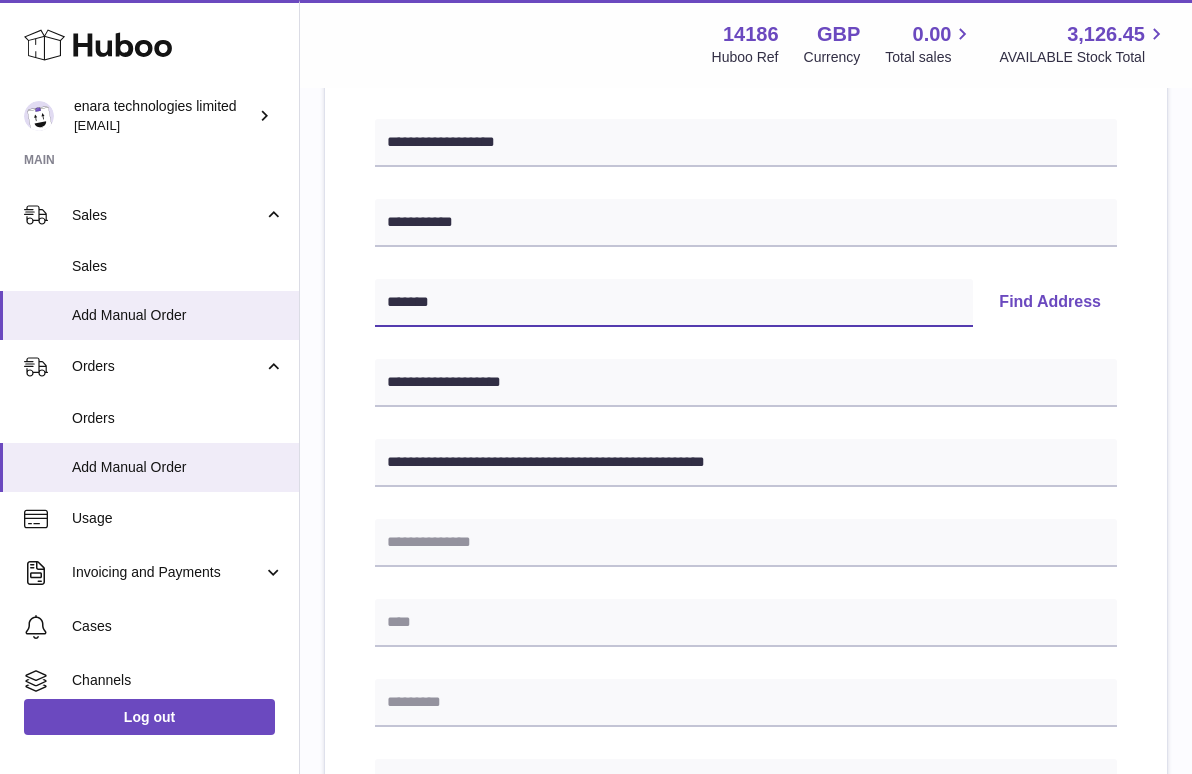 type on "*******" 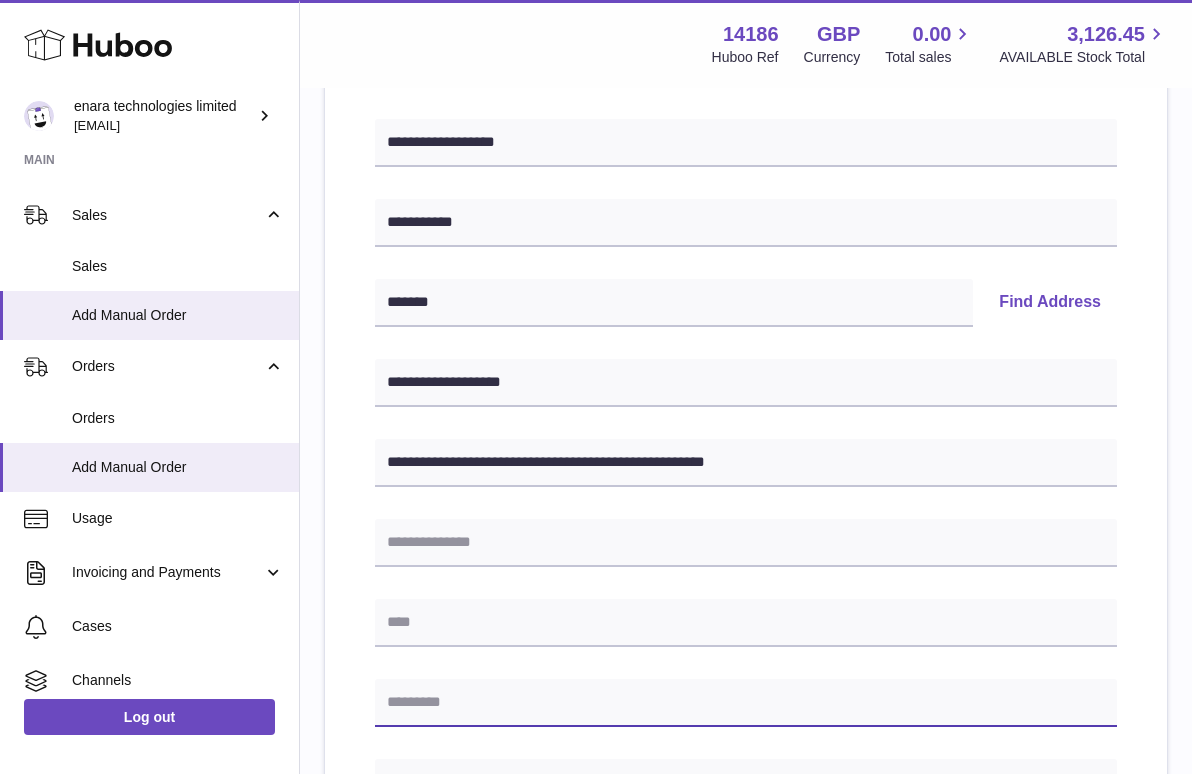paste on "*******" 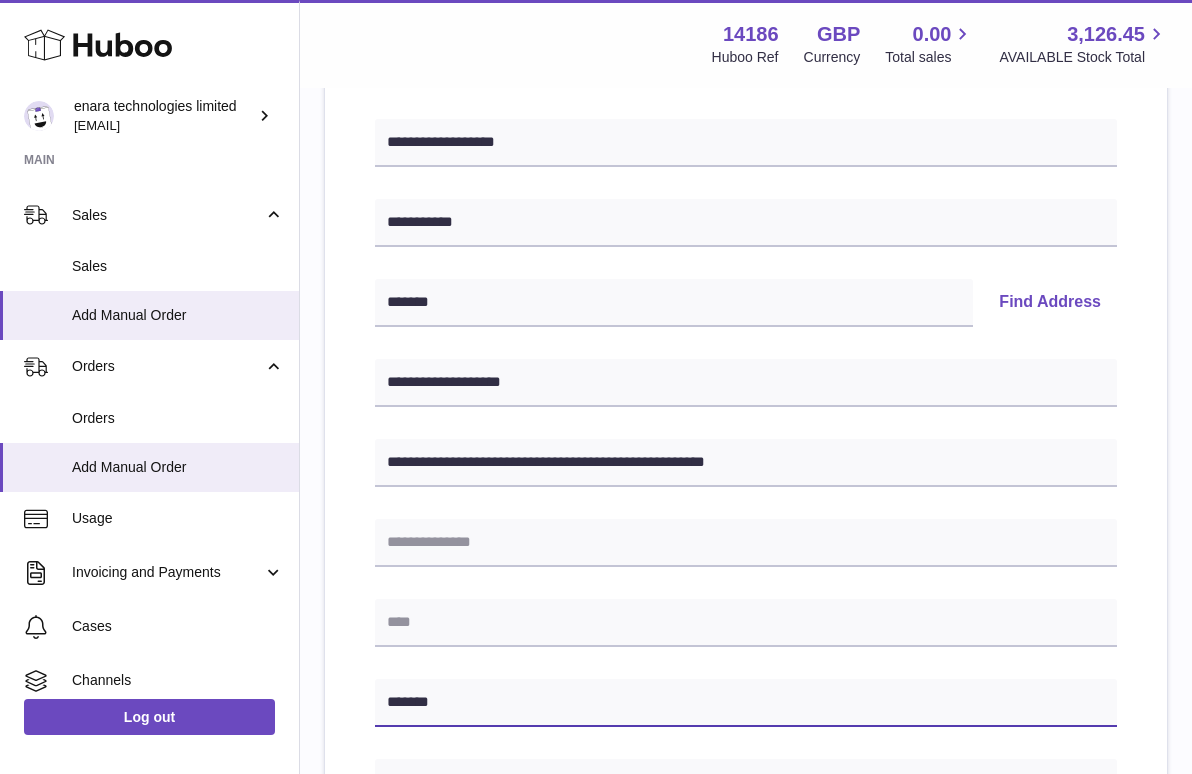 type on "*******" 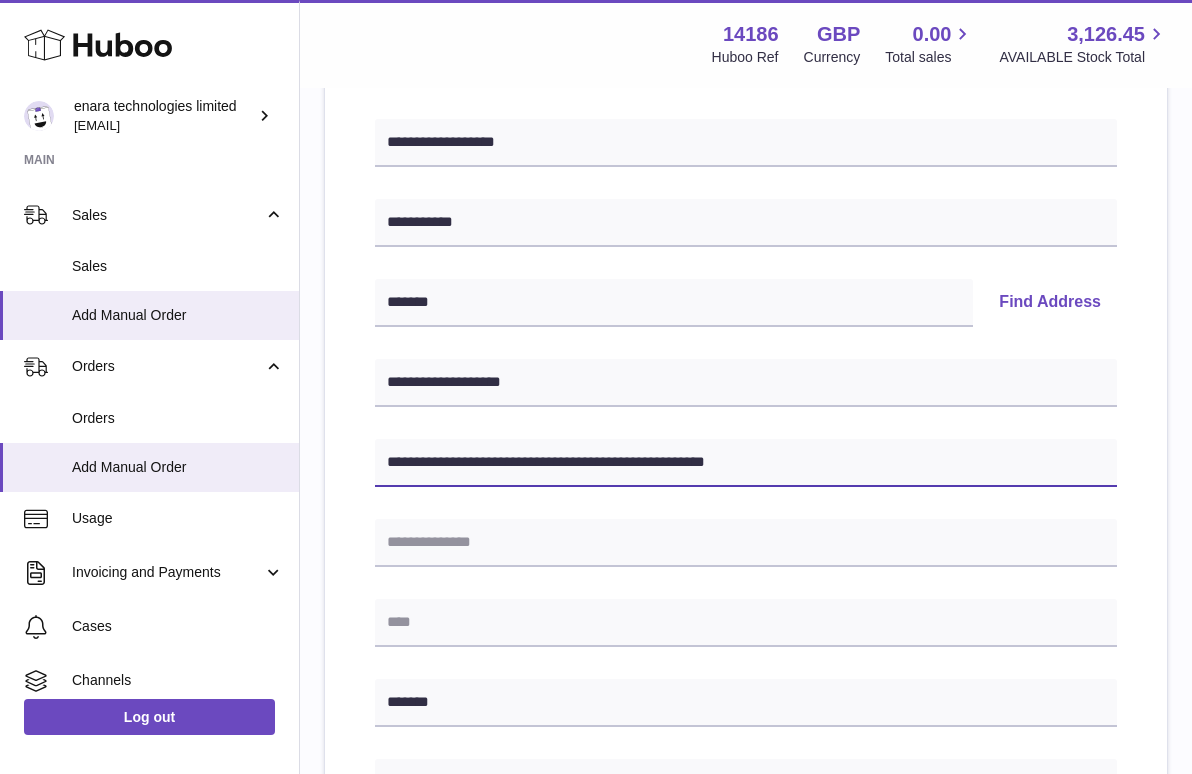 click on "**********" at bounding box center [746, 463] 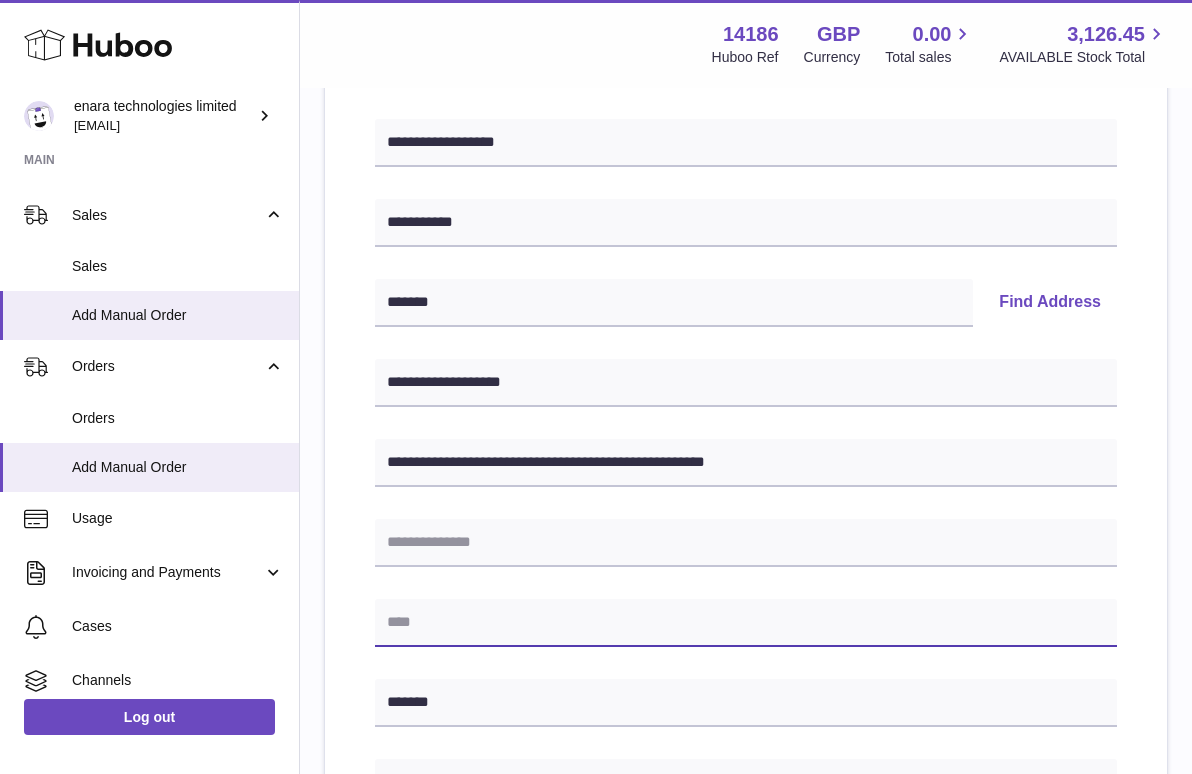 click at bounding box center (746, 623) 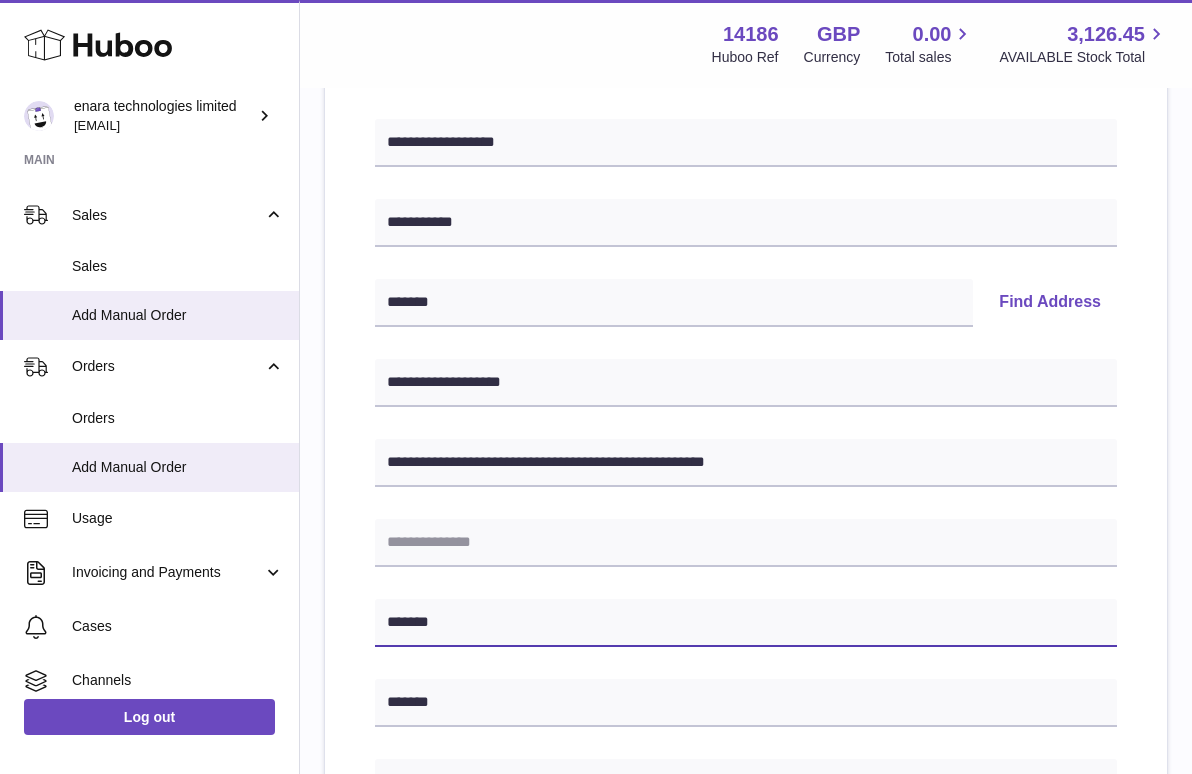 type on "*******" 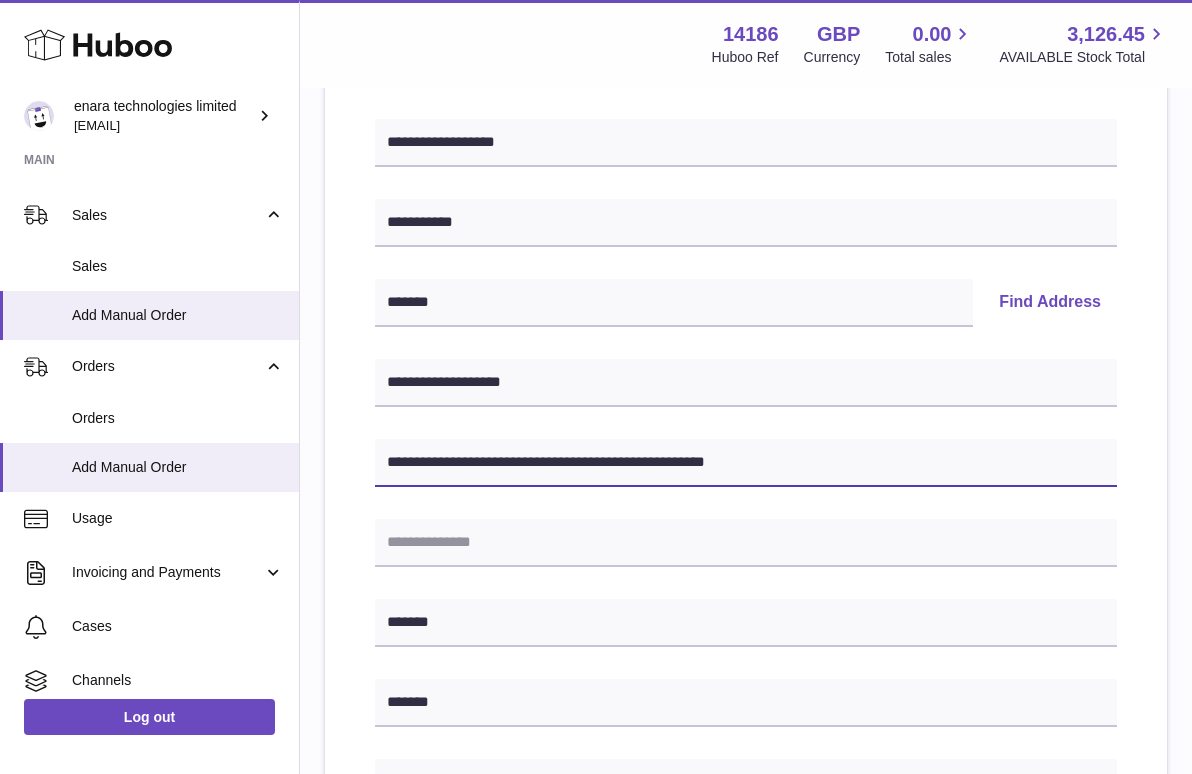 drag, startPoint x: 585, startPoint y: 459, endPoint x: 889, endPoint y: 488, distance: 305.3801 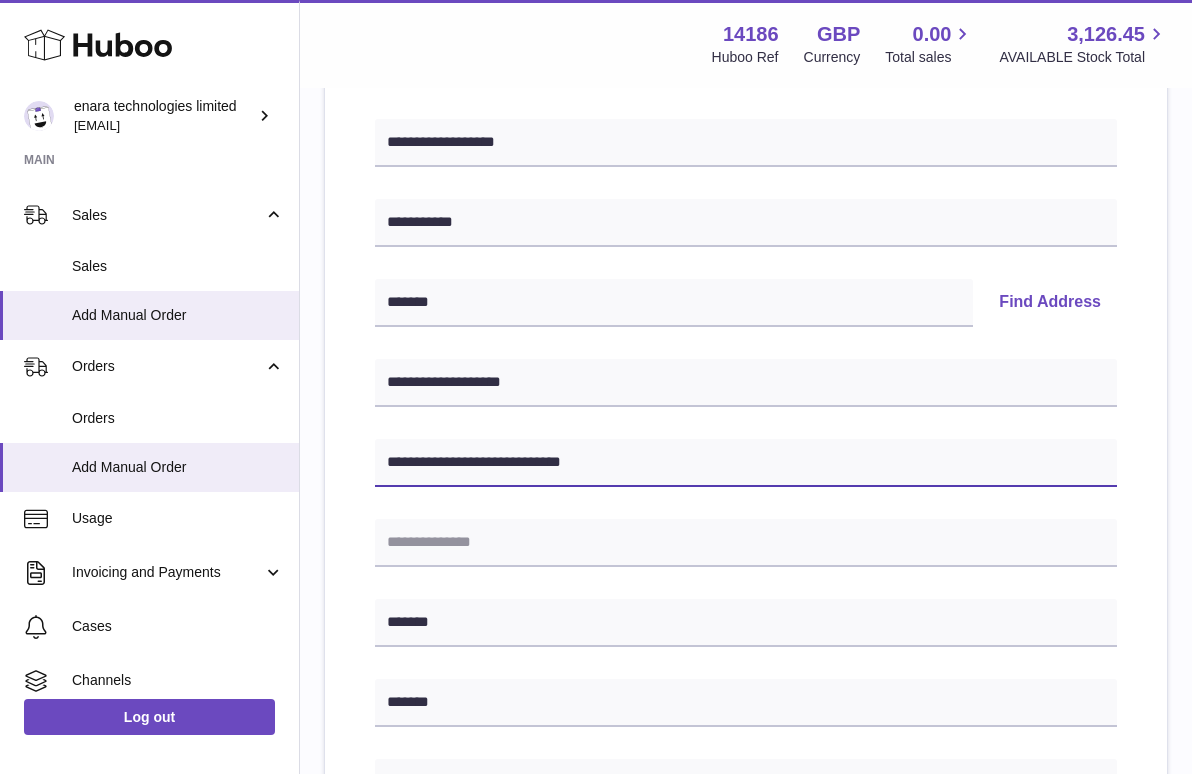 type on "**********" 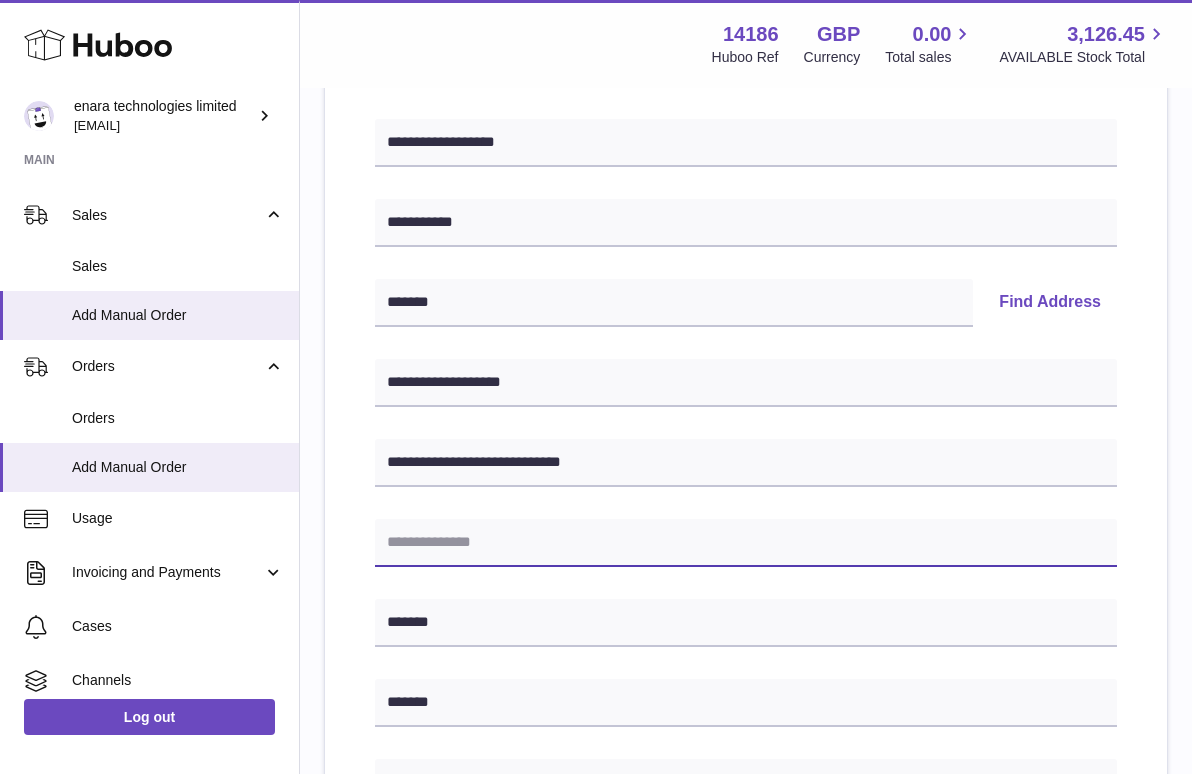 paste on "**********" 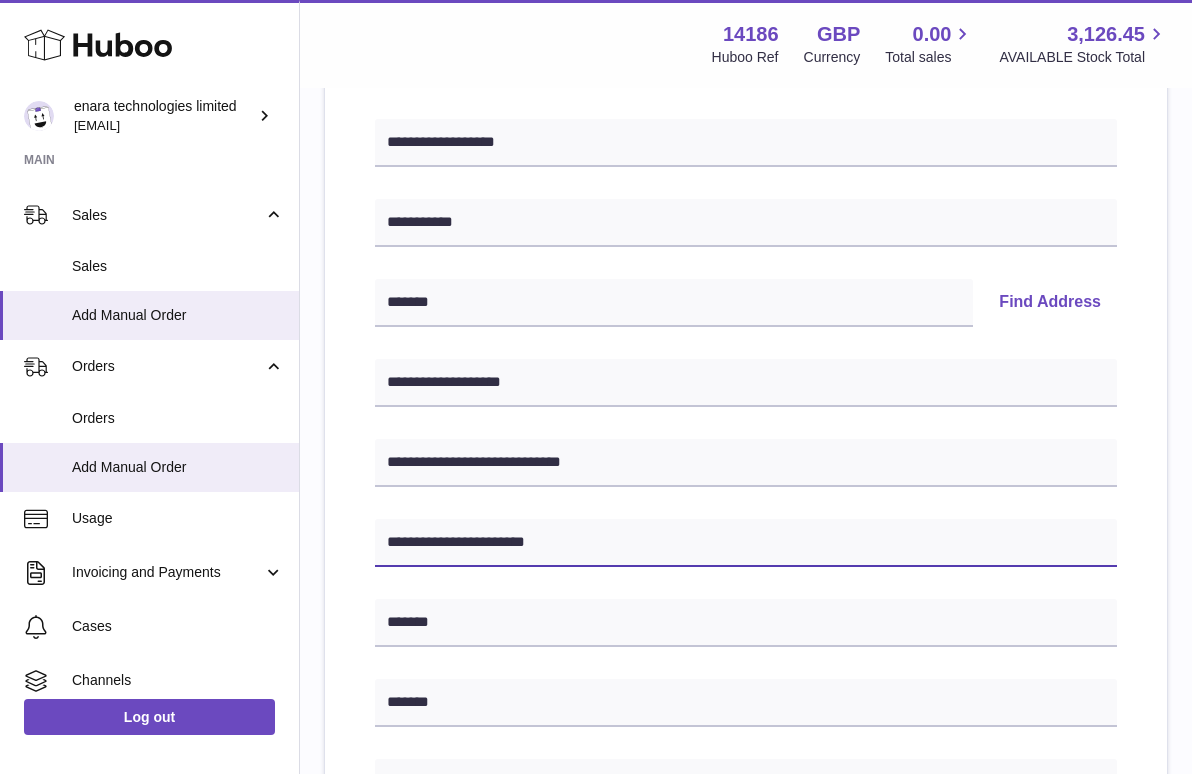 type on "**********" 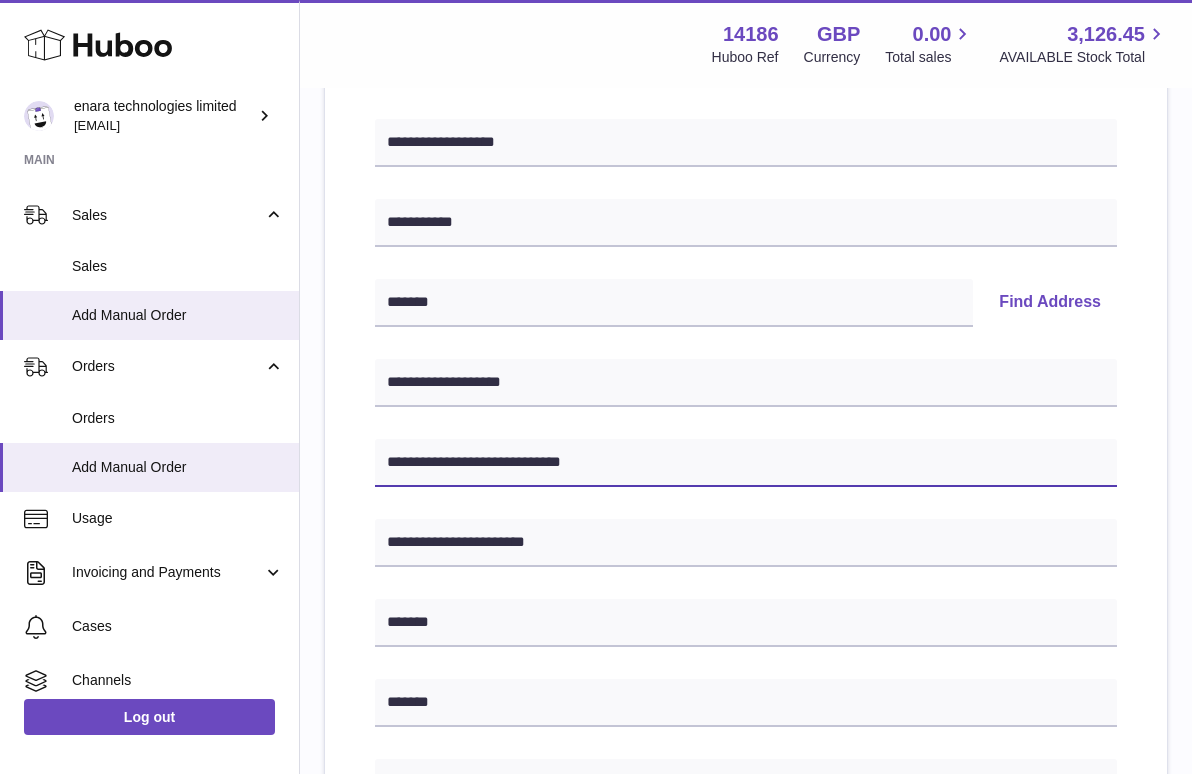 click on "**********" at bounding box center (746, 463) 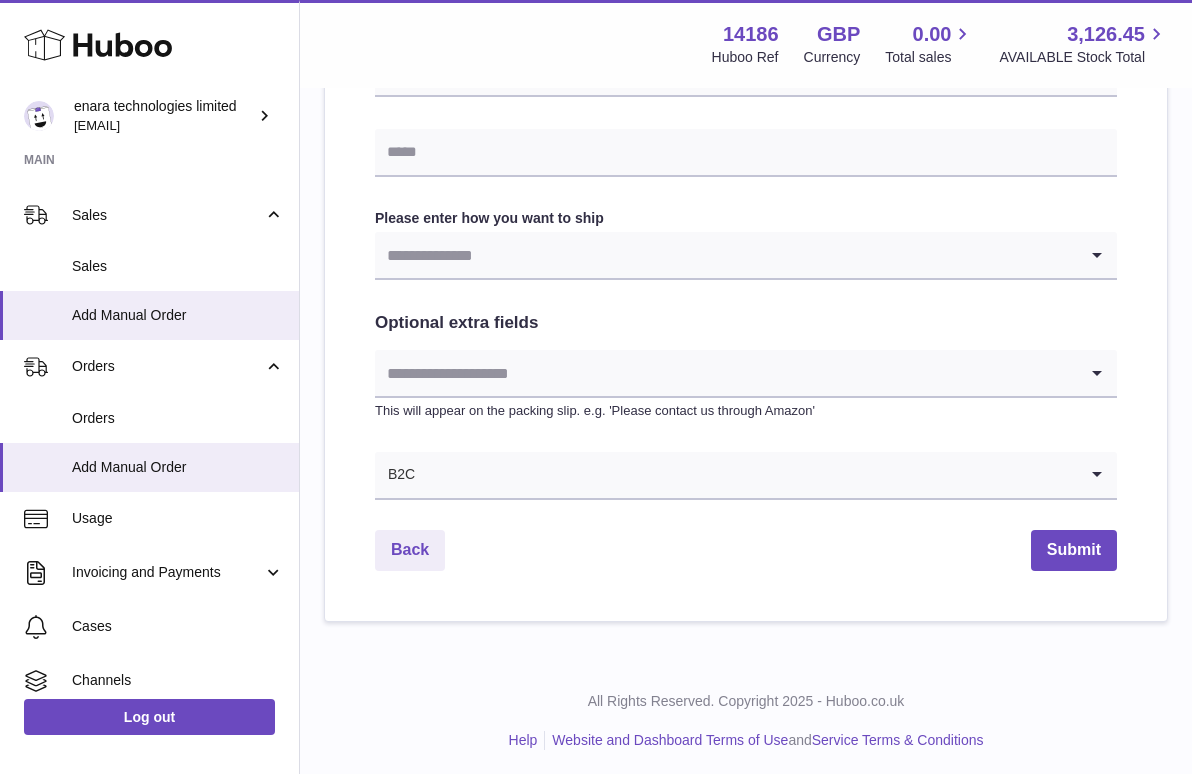 scroll, scrollTop: 967, scrollLeft: 0, axis: vertical 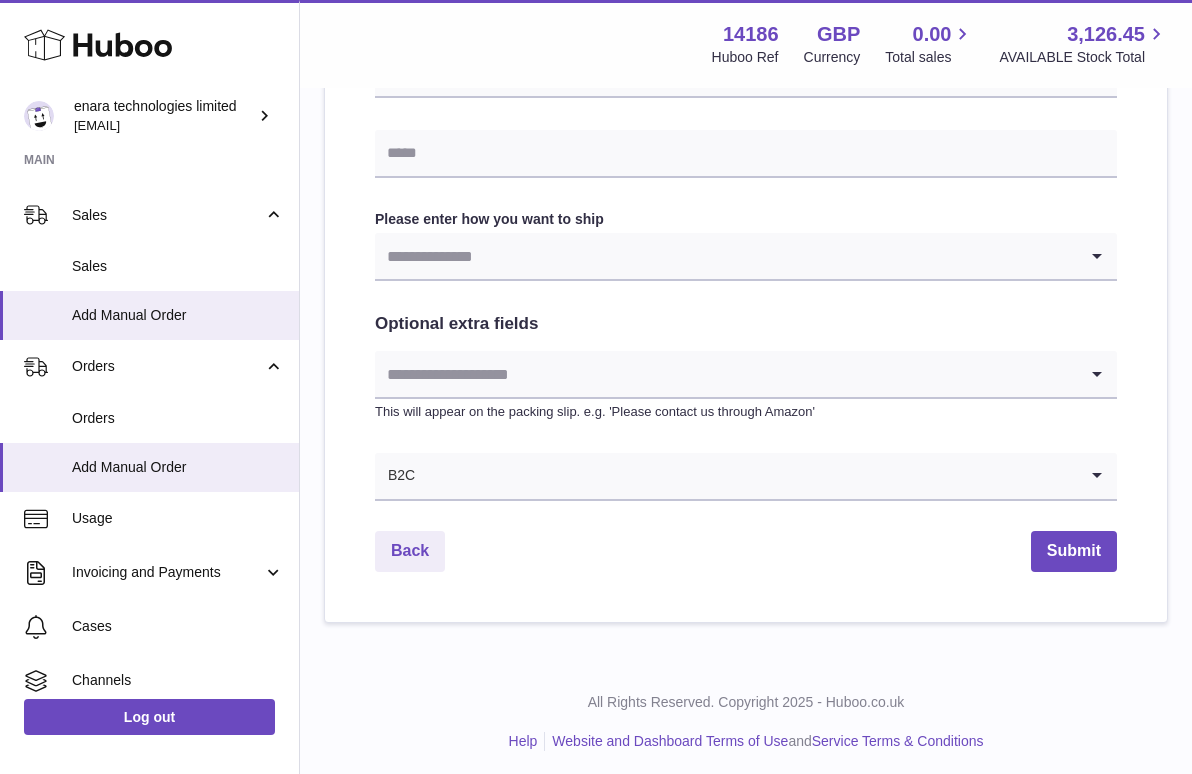 type on "**********" 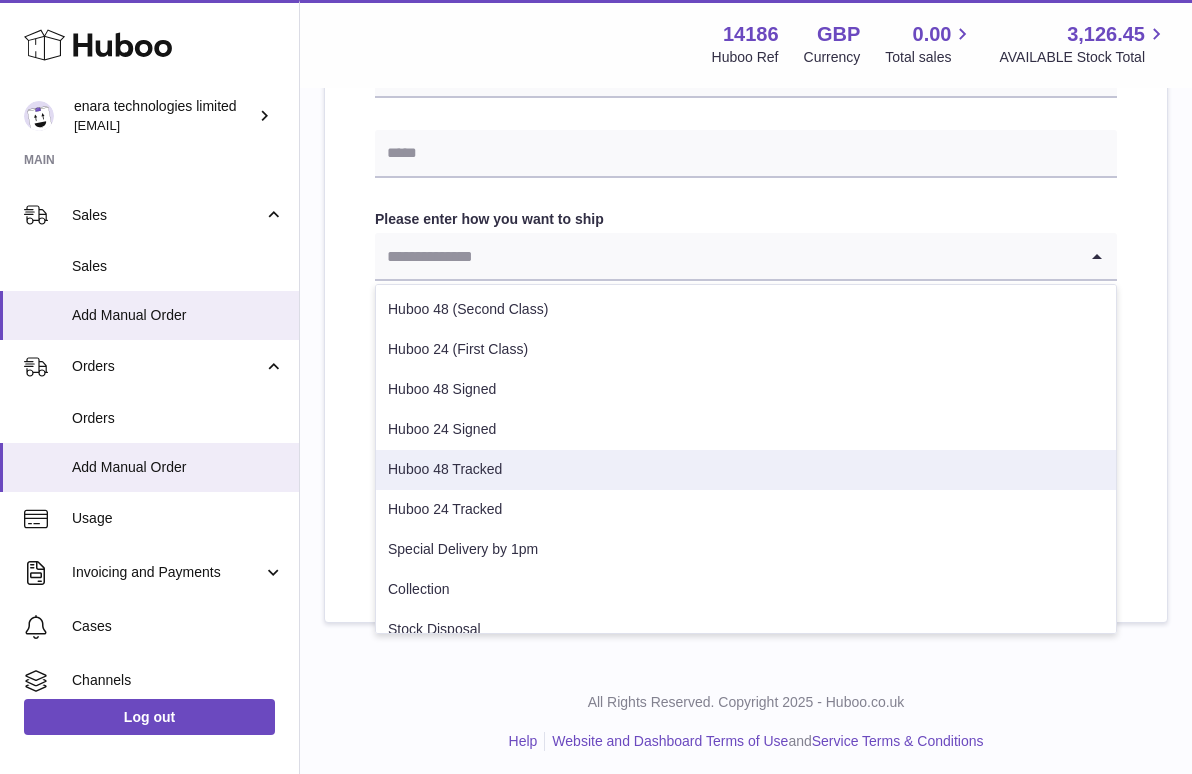 click on "Huboo 48 Tracked" at bounding box center (746, 470) 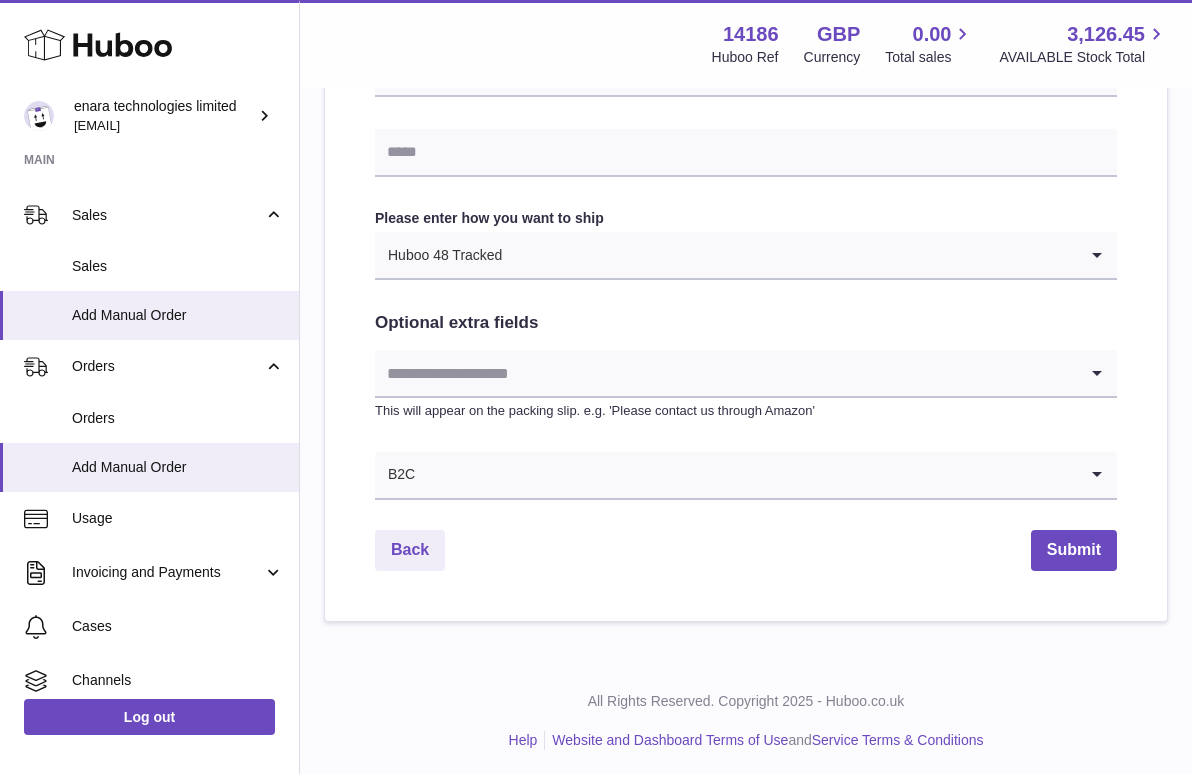 scroll, scrollTop: 967, scrollLeft: 0, axis: vertical 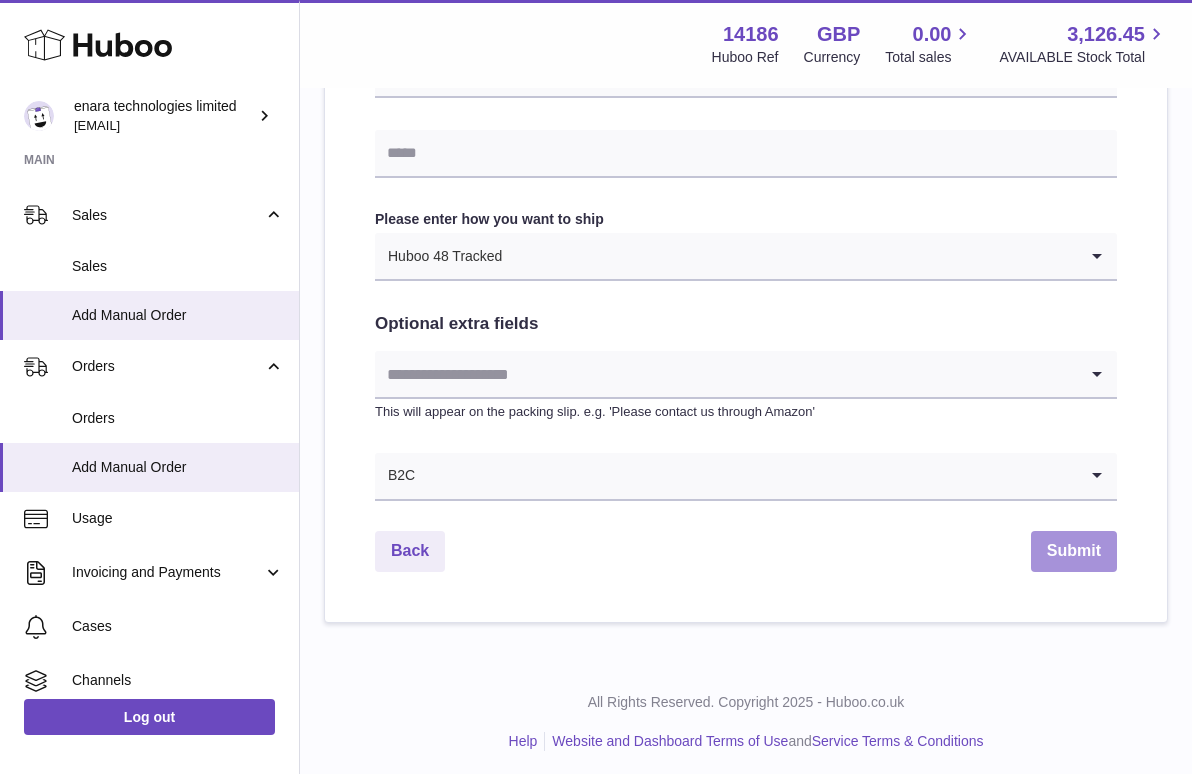 click on "Submit" at bounding box center (1074, 551) 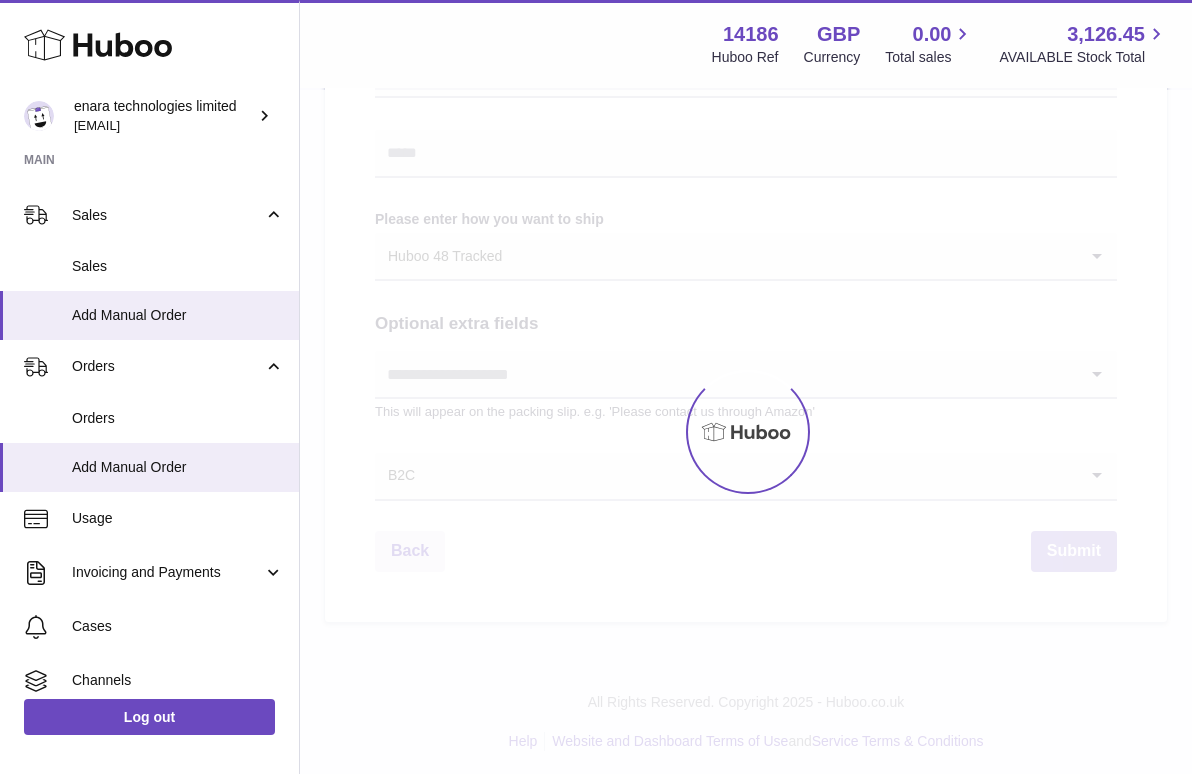 click at bounding box center (746, 432) 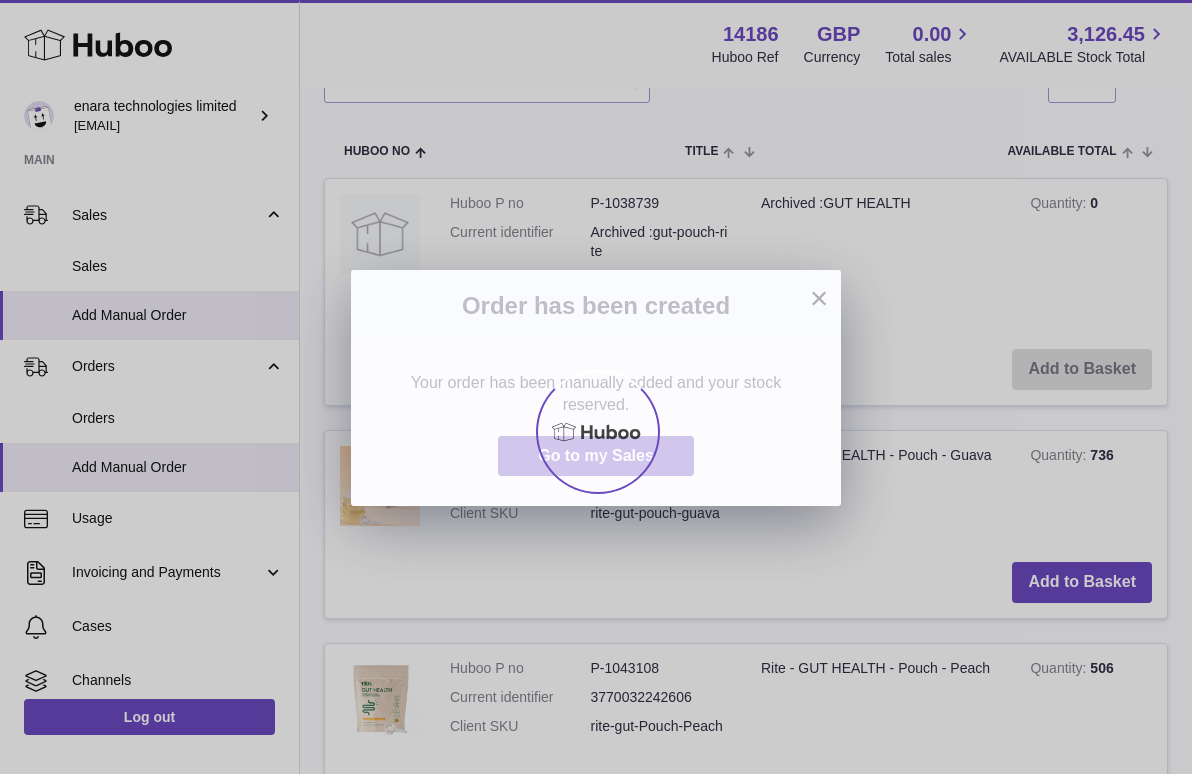 scroll, scrollTop: 0, scrollLeft: 0, axis: both 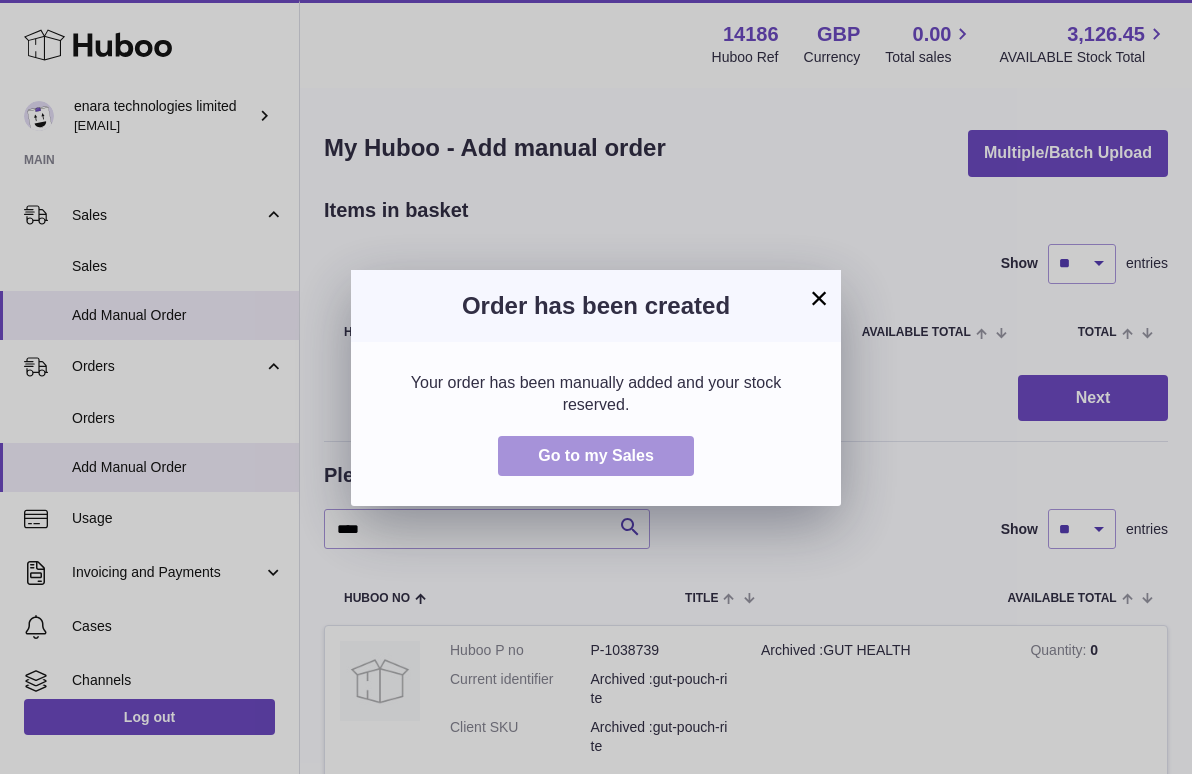 click on "Go to my Sales" at bounding box center (596, 455) 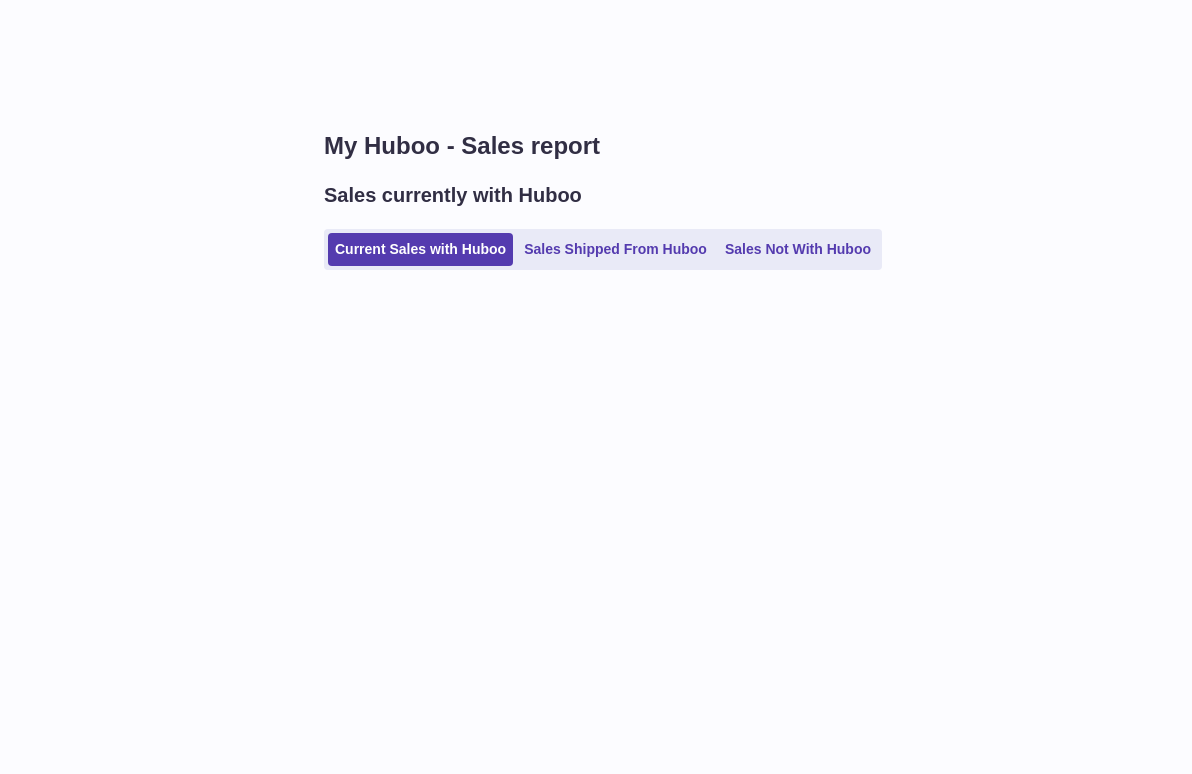 scroll, scrollTop: 0, scrollLeft: 0, axis: both 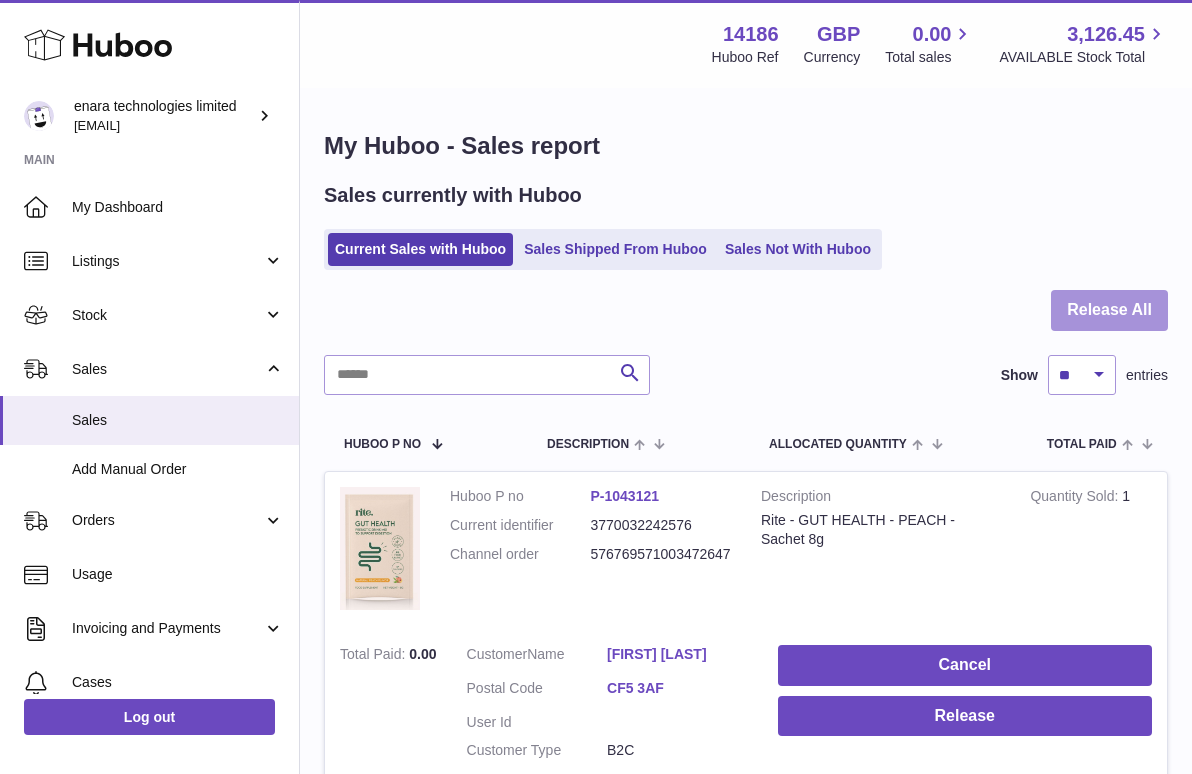 click on "Release All" at bounding box center [1109, 310] 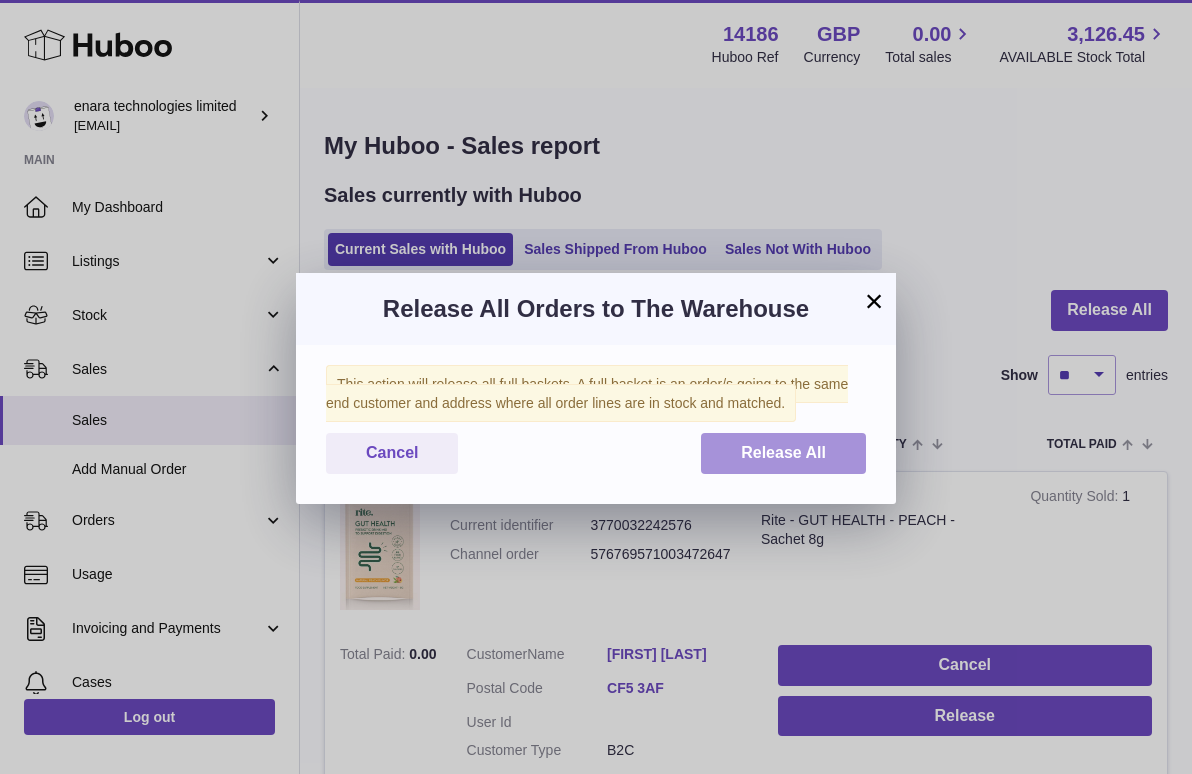 click on "Release All" at bounding box center (783, 452) 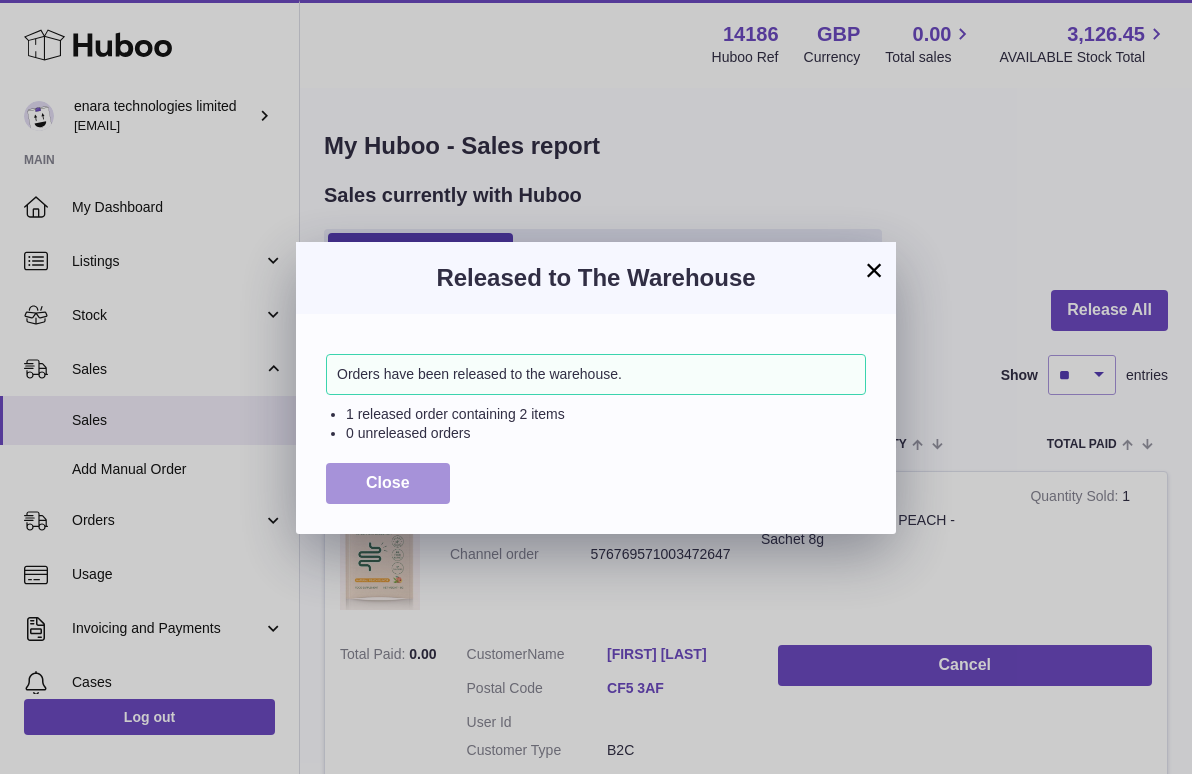 click on "Close" at bounding box center [388, 483] 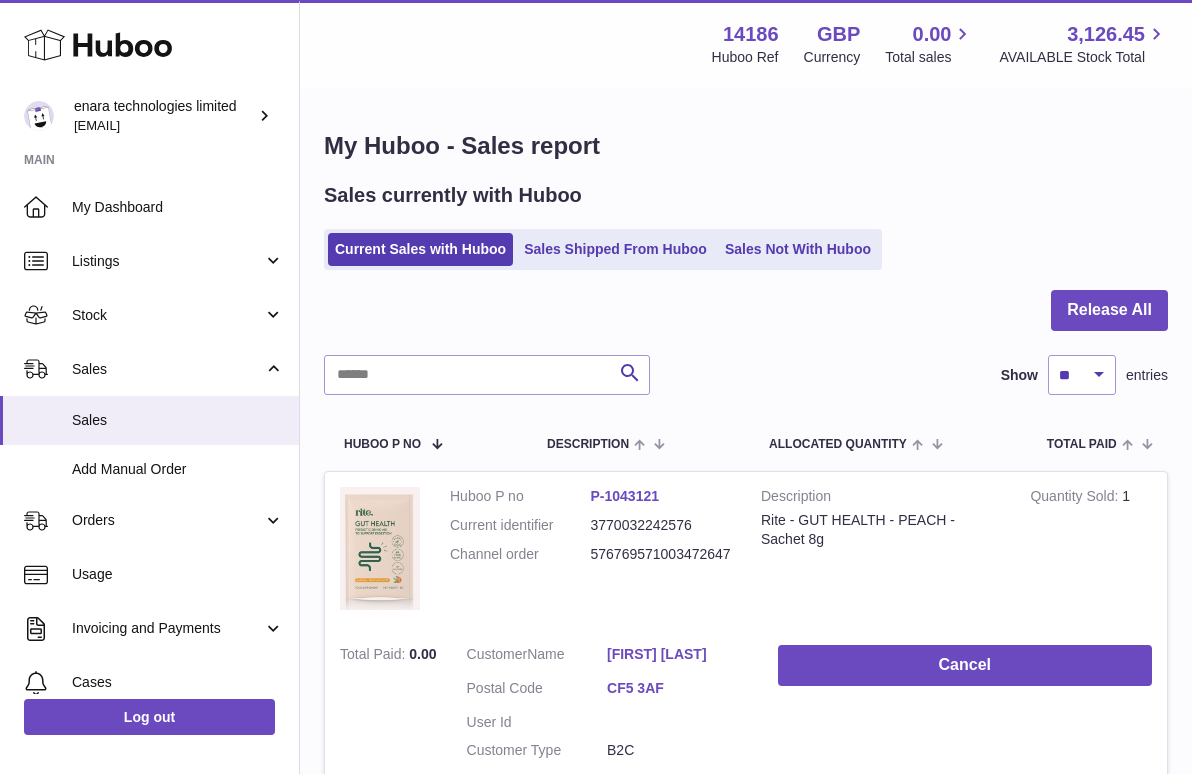 click on "Current Sales with Huboo
Sales Shipped From Huboo
Sales Not With Huboo" at bounding box center [746, 249] 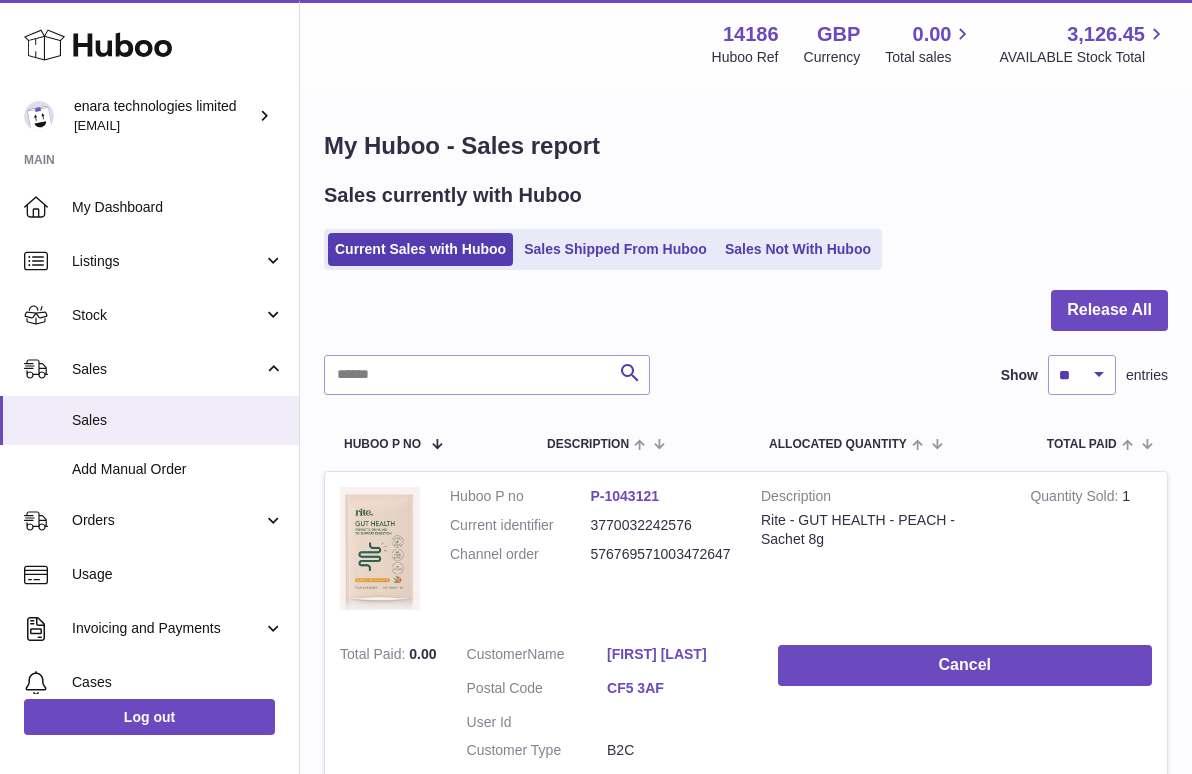 scroll, scrollTop: 0, scrollLeft: 0, axis: both 